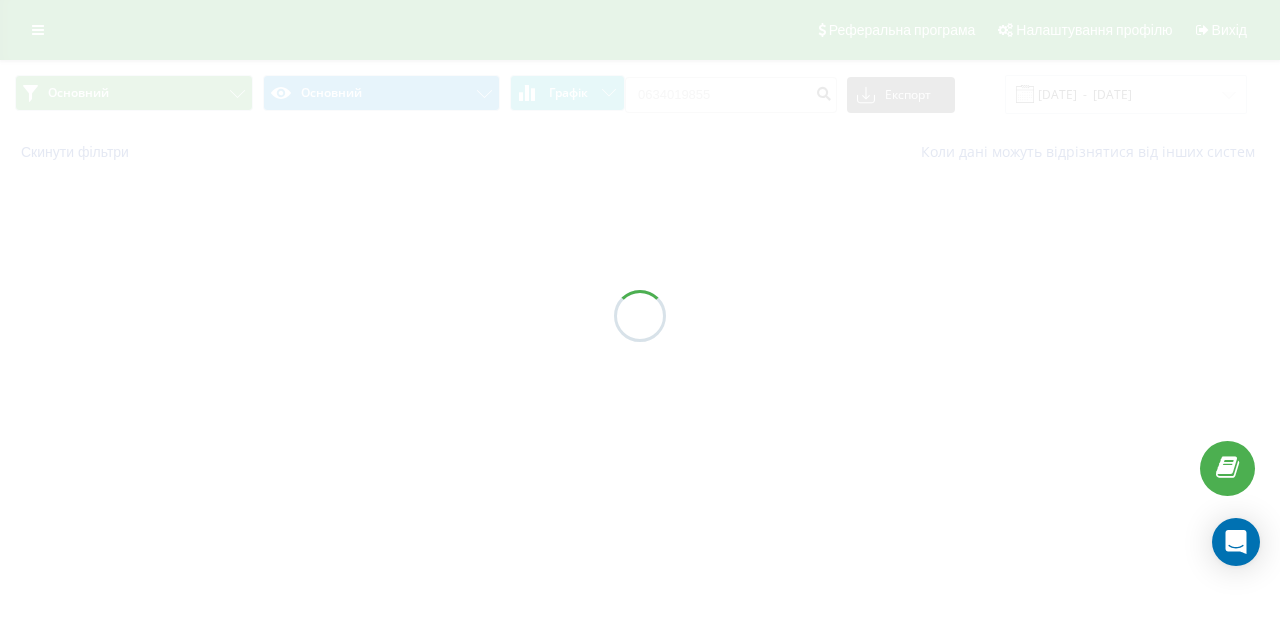 scroll, scrollTop: 0, scrollLeft: 0, axis: both 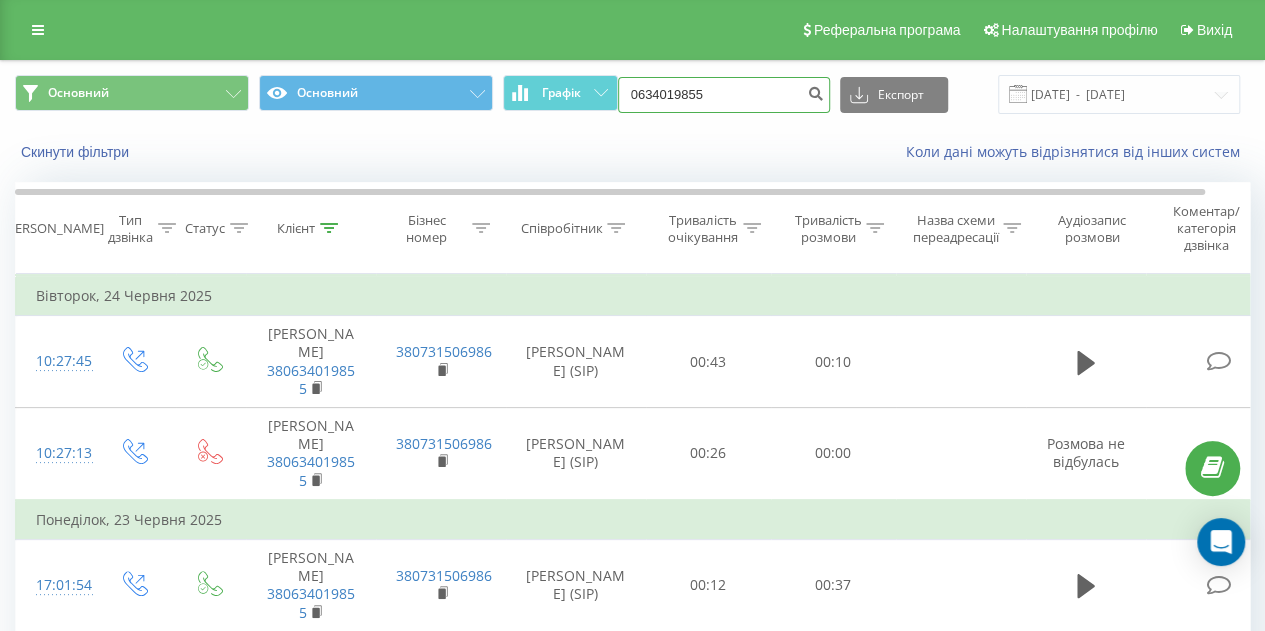 drag, startPoint x: 743, startPoint y: 100, endPoint x: 643, endPoint y: 105, distance: 100.12492 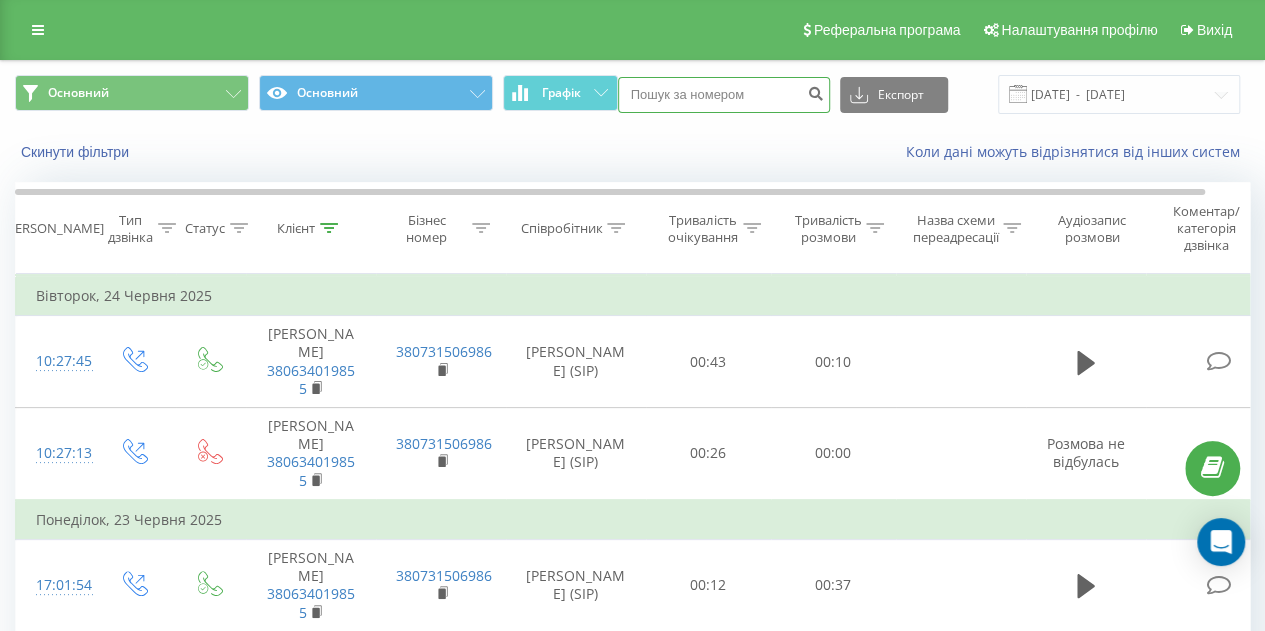 paste on "(067) 930-8019" 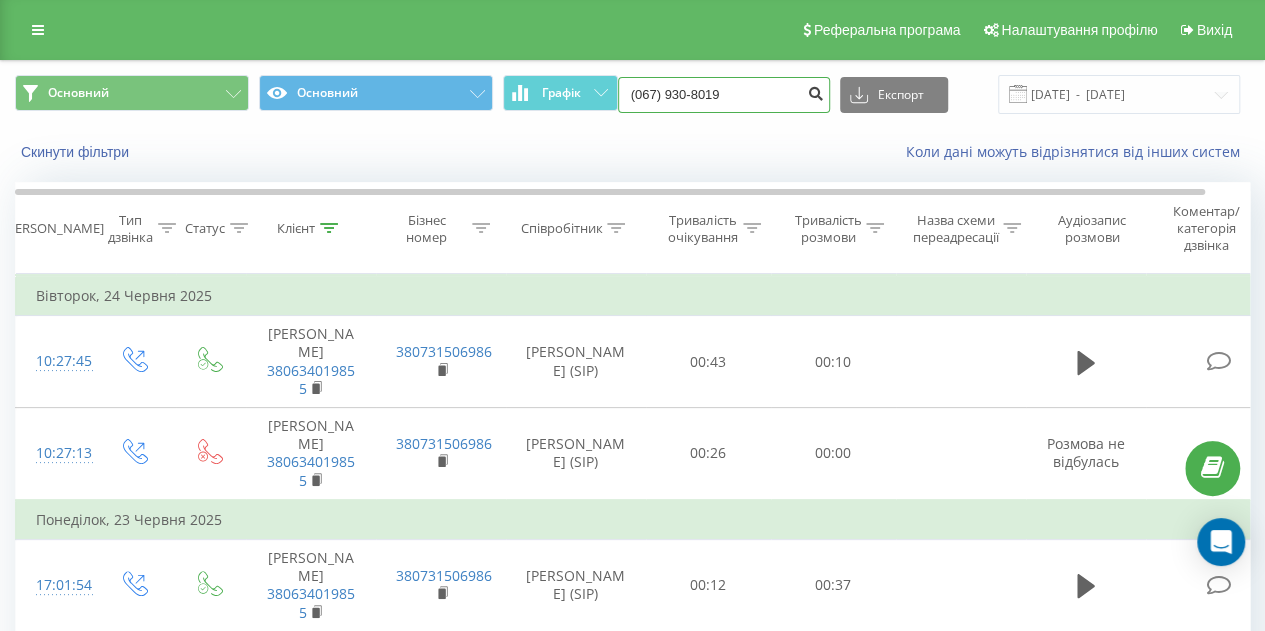 type on "(067) 930-8019" 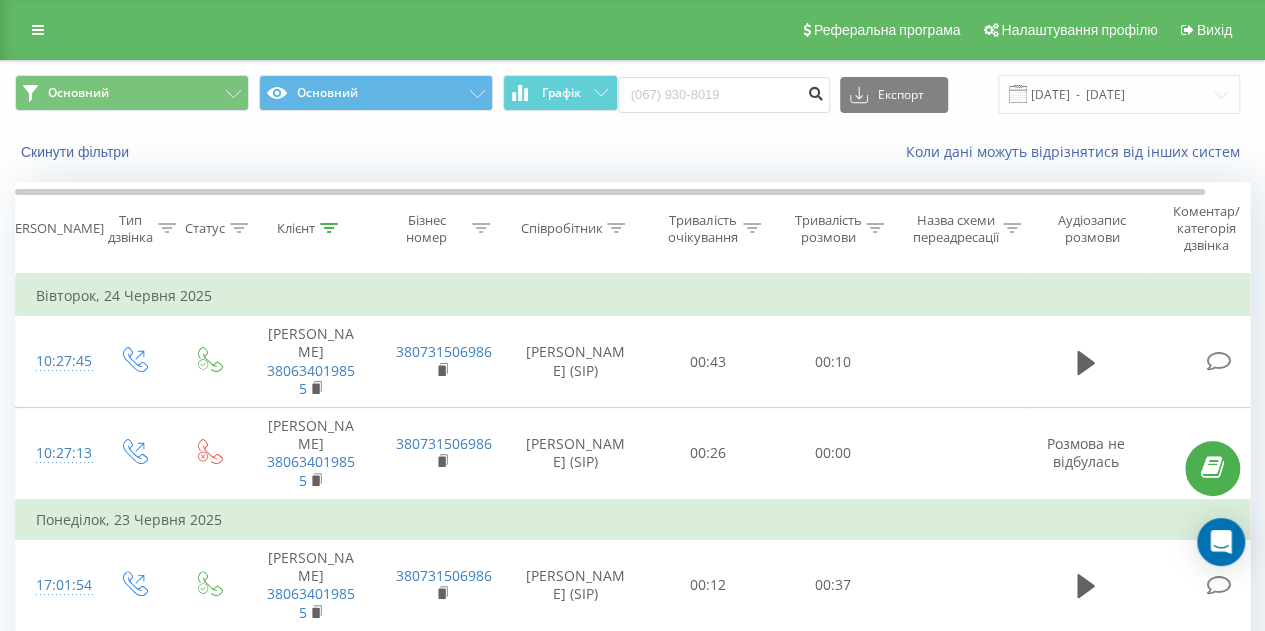 click at bounding box center (816, 91) 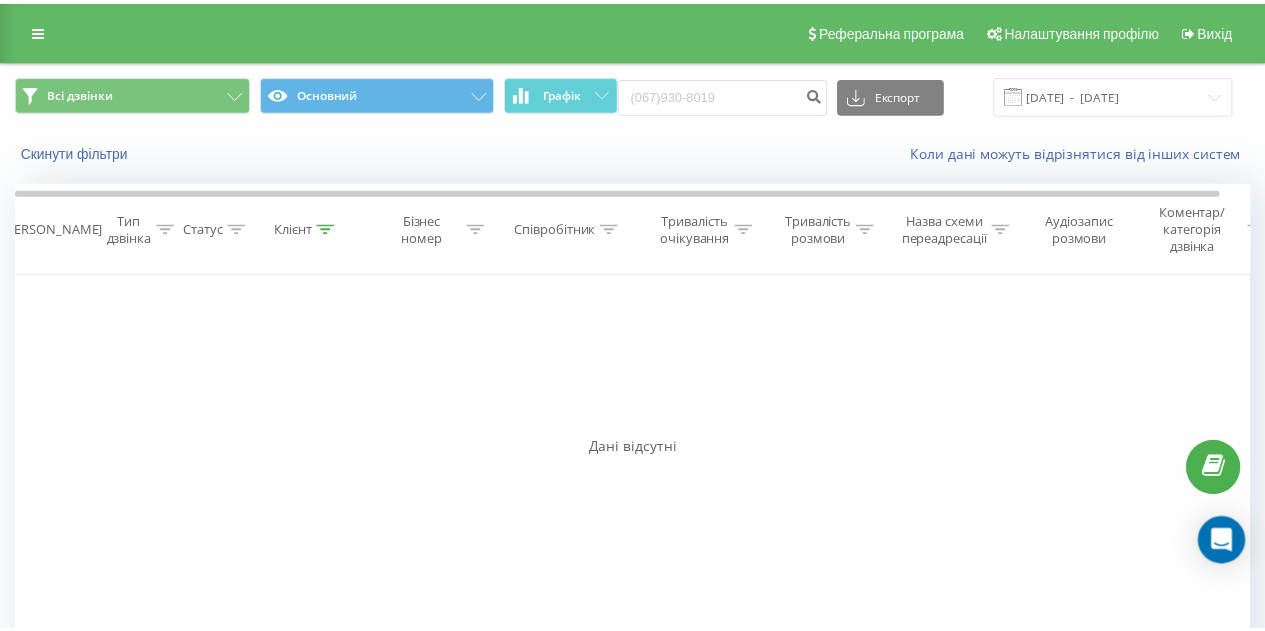 scroll, scrollTop: 0, scrollLeft: 0, axis: both 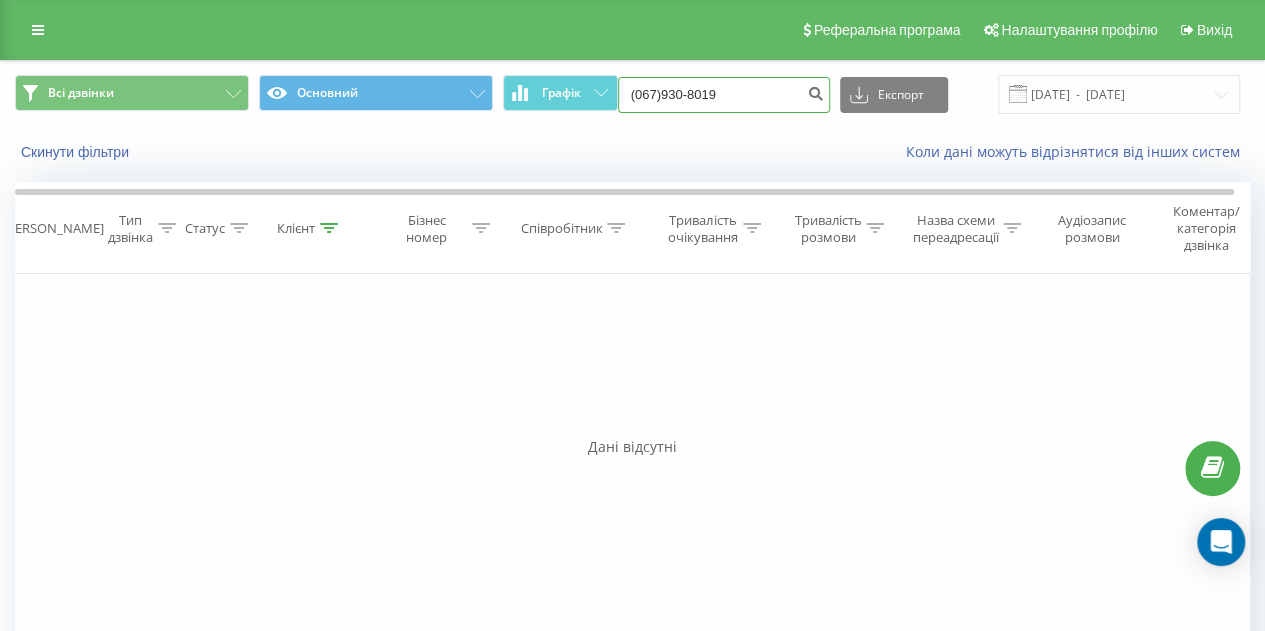 click on "(067)930-8019" at bounding box center [724, 95] 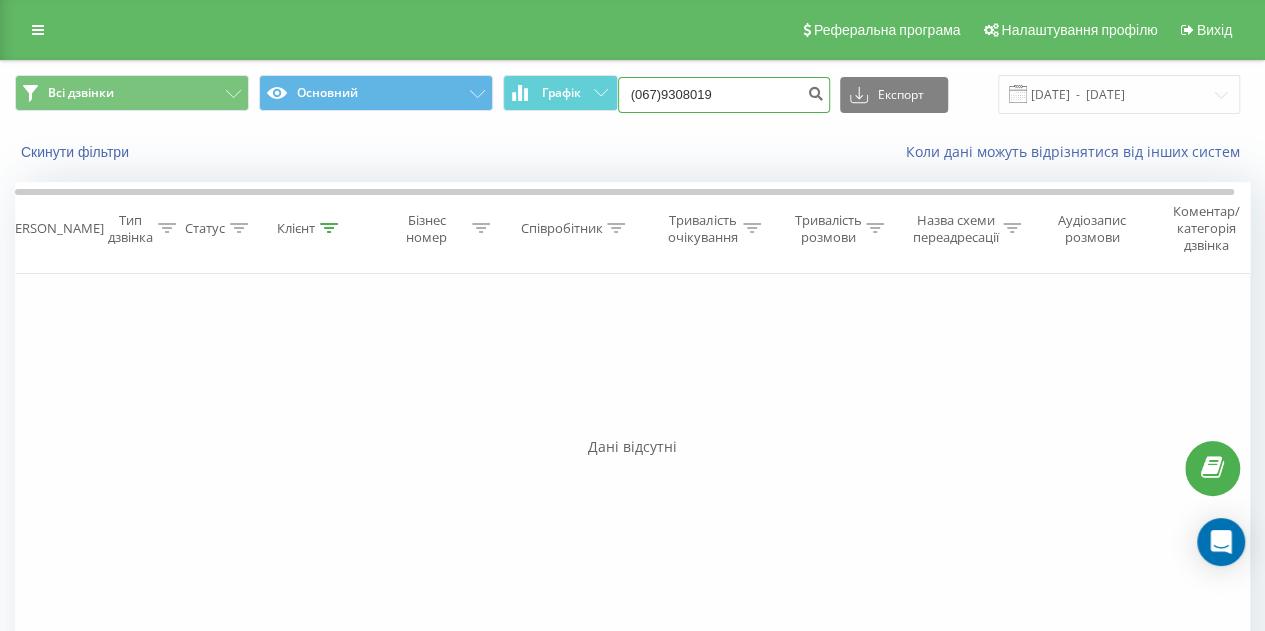 click on "(067)9308019" at bounding box center (724, 95) 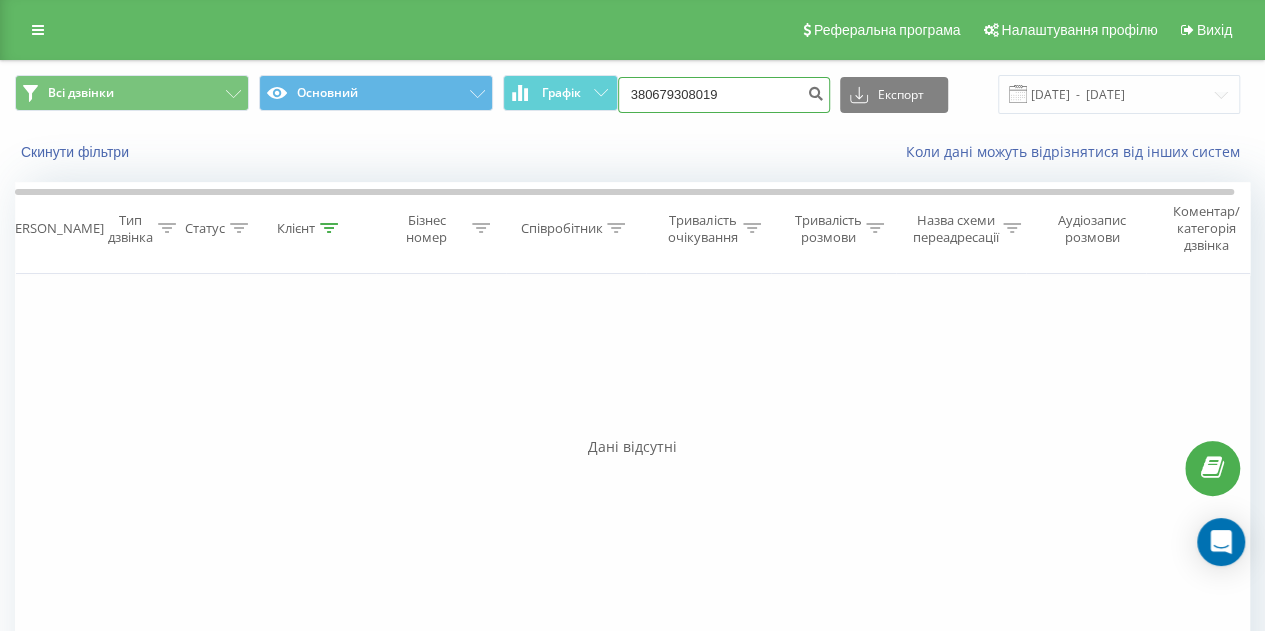 type on "380679308019" 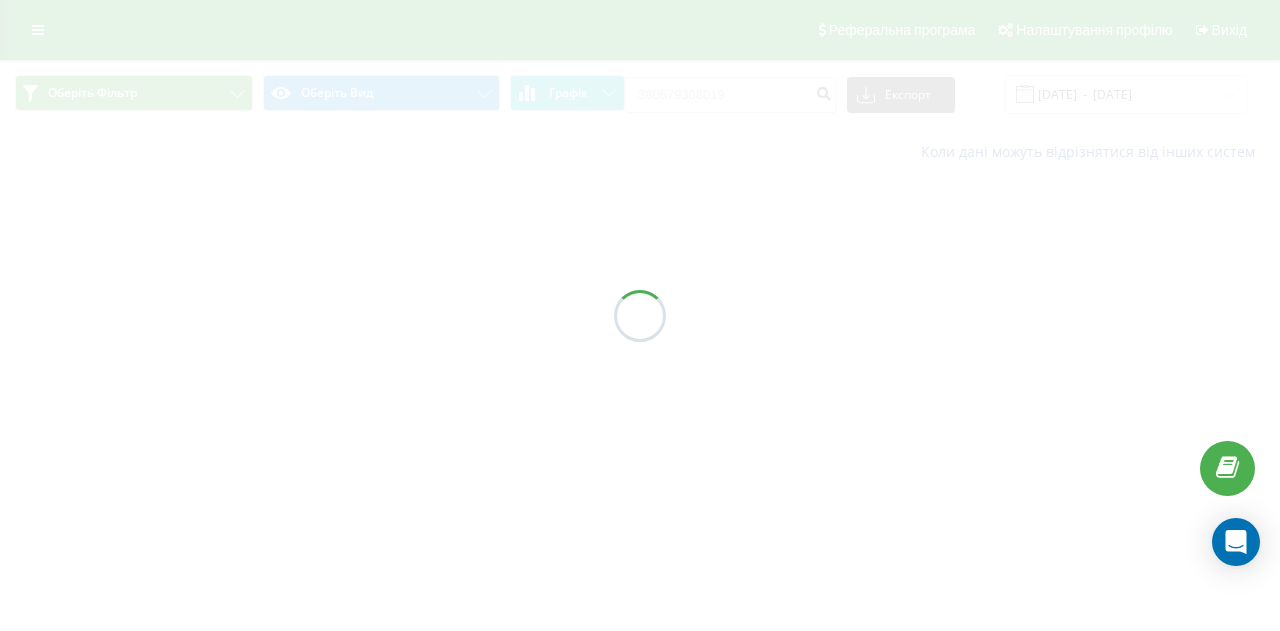 scroll, scrollTop: 0, scrollLeft: 0, axis: both 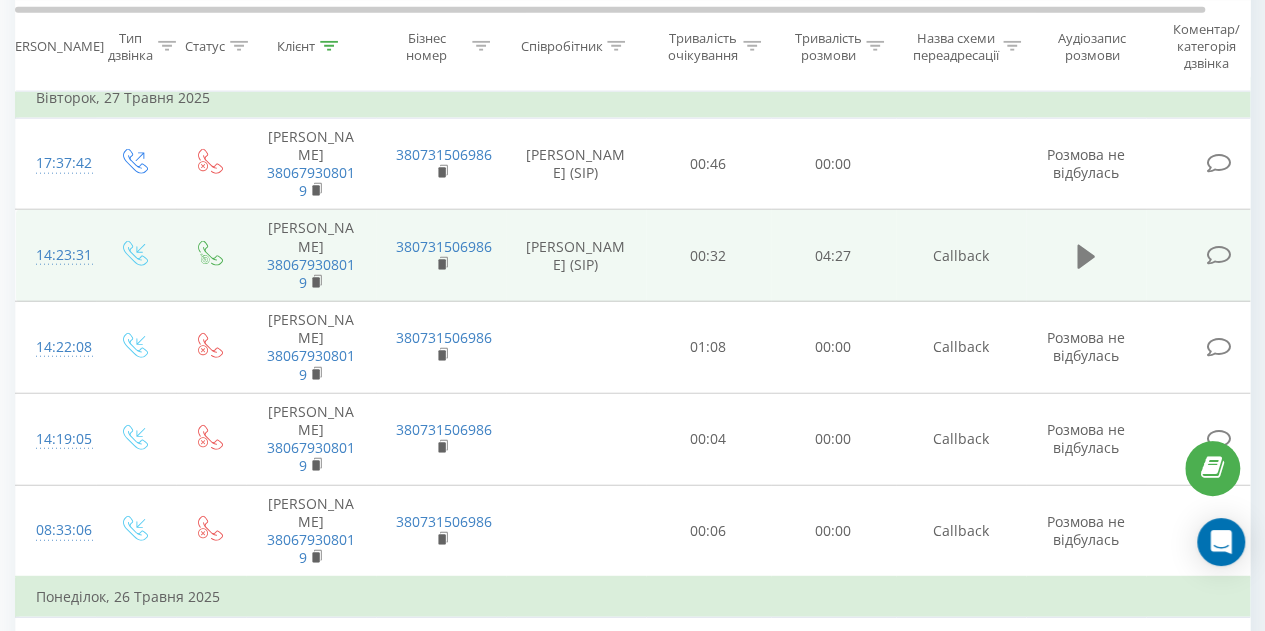 click 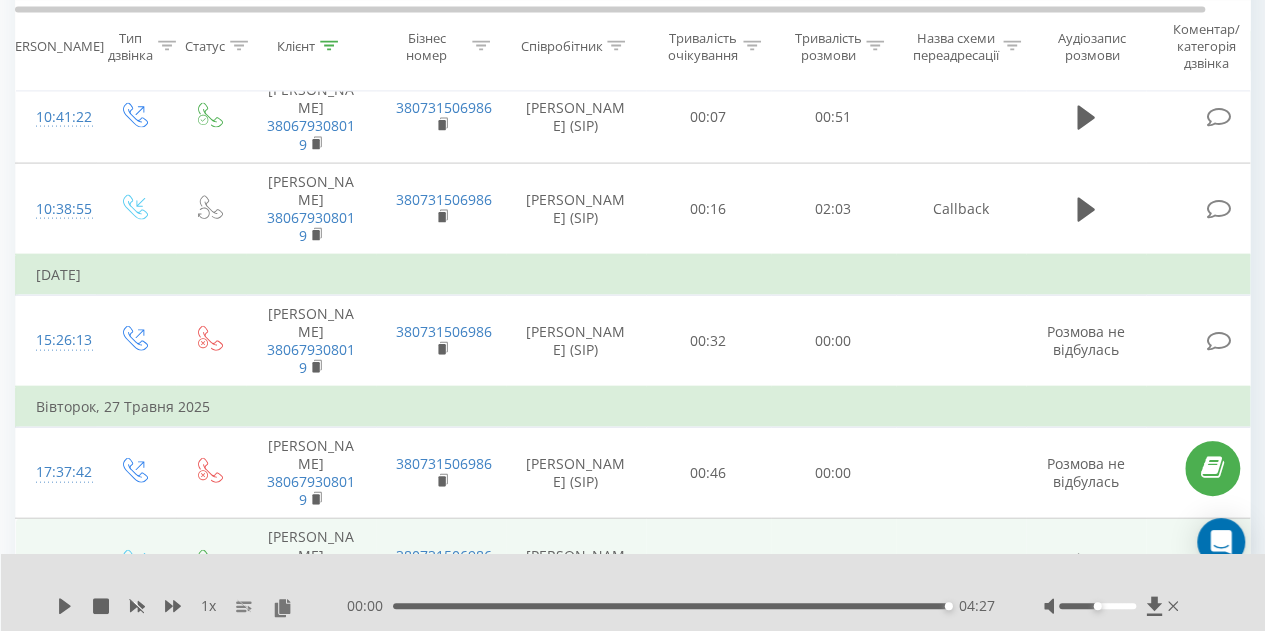 scroll, scrollTop: 2073, scrollLeft: 0, axis: vertical 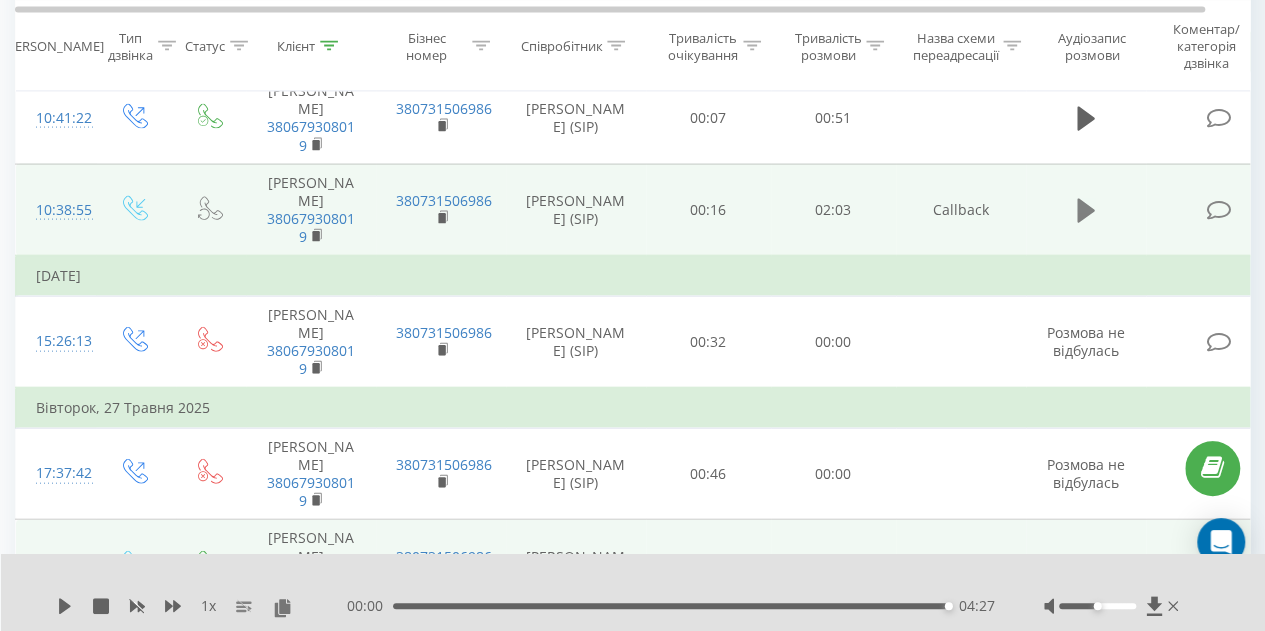 click 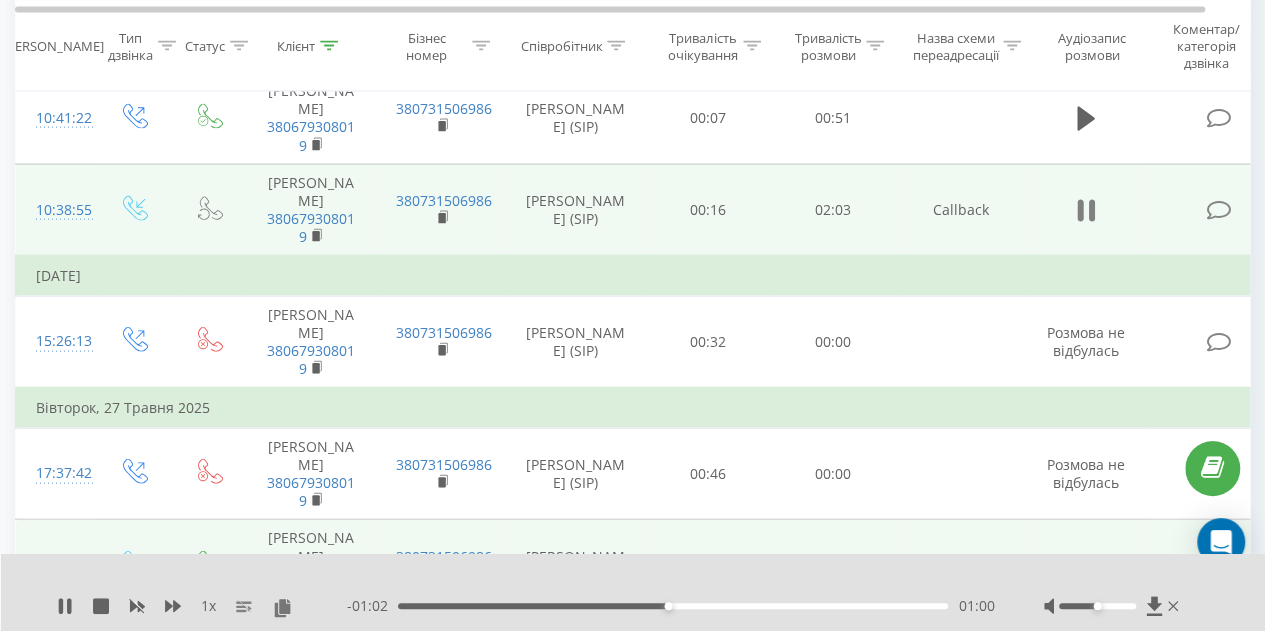 click 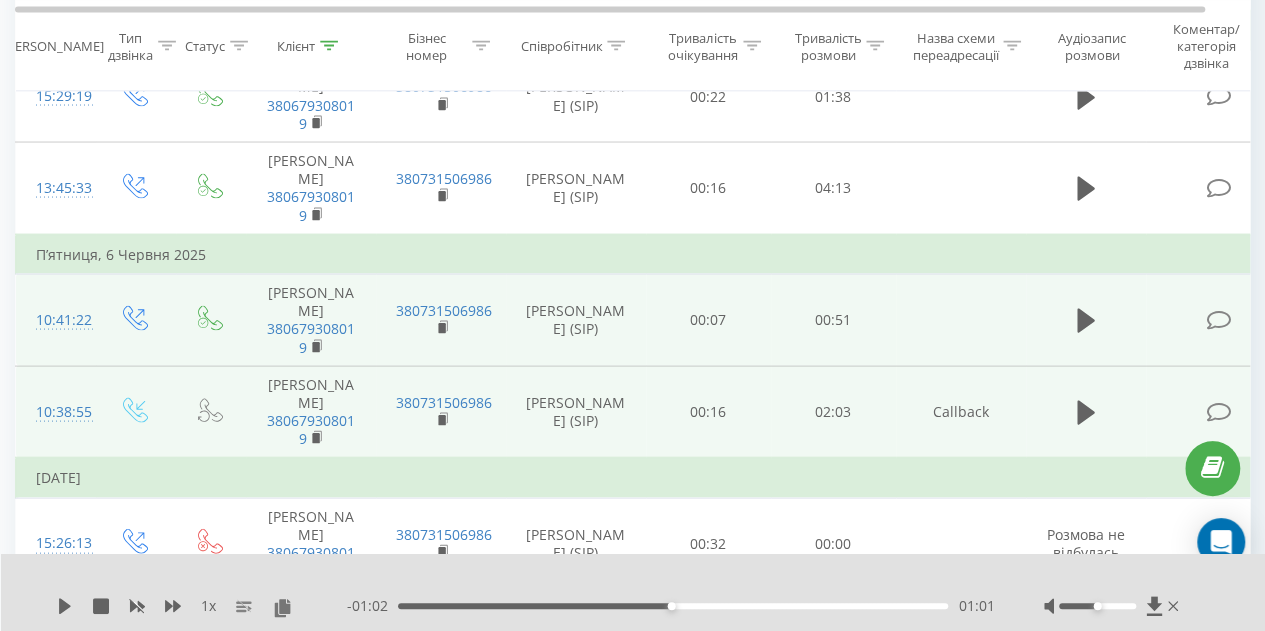 scroll, scrollTop: 1871, scrollLeft: 0, axis: vertical 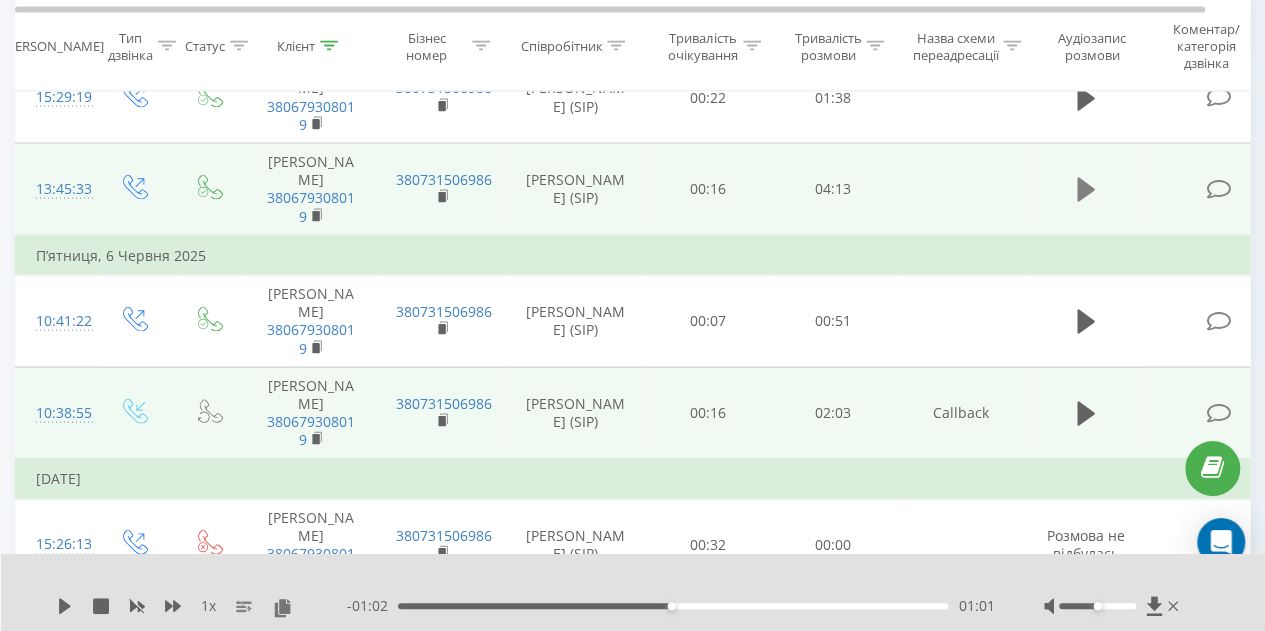click 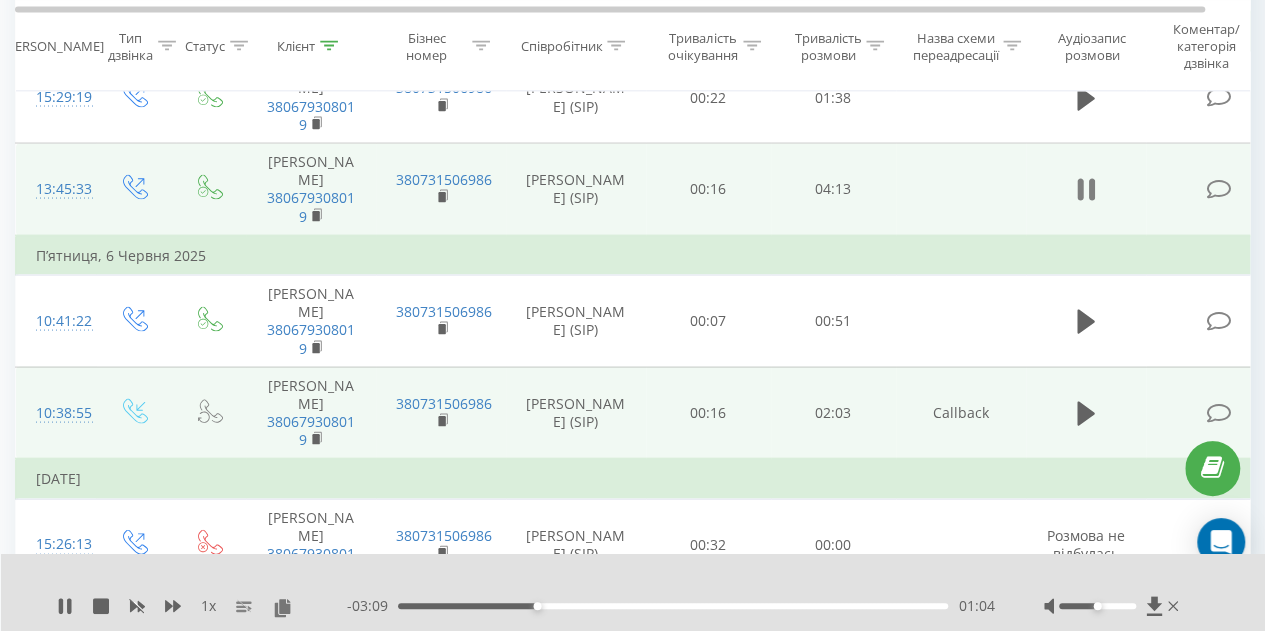 click 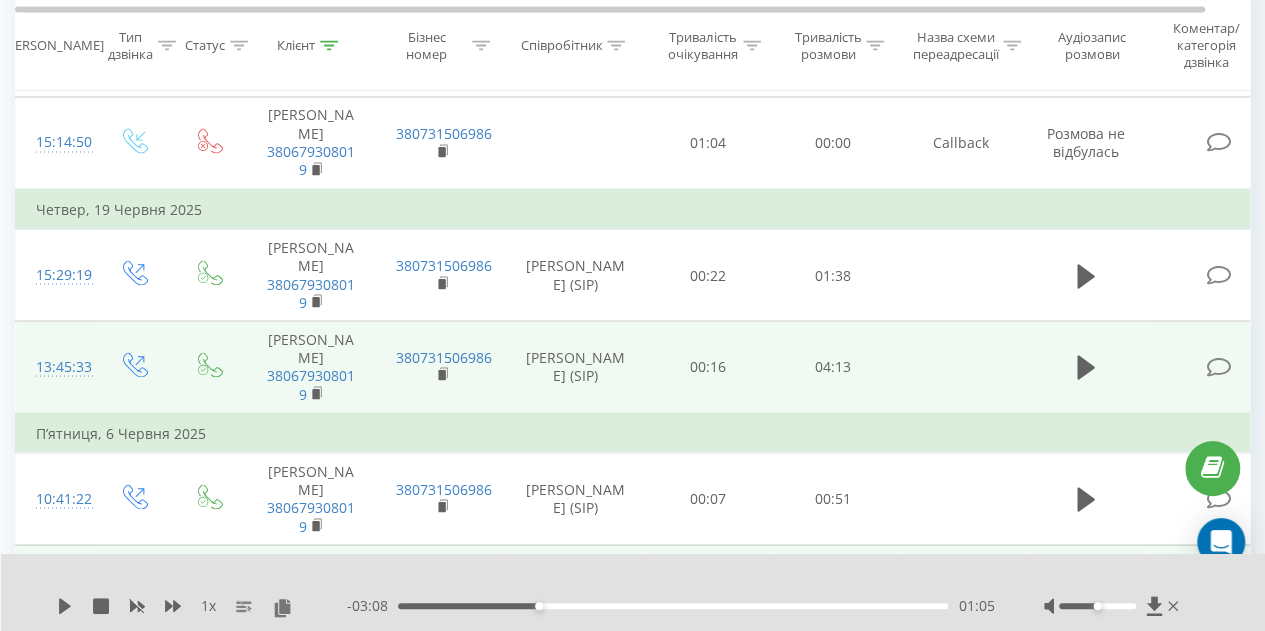 scroll, scrollTop: 1651, scrollLeft: 0, axis: vertical 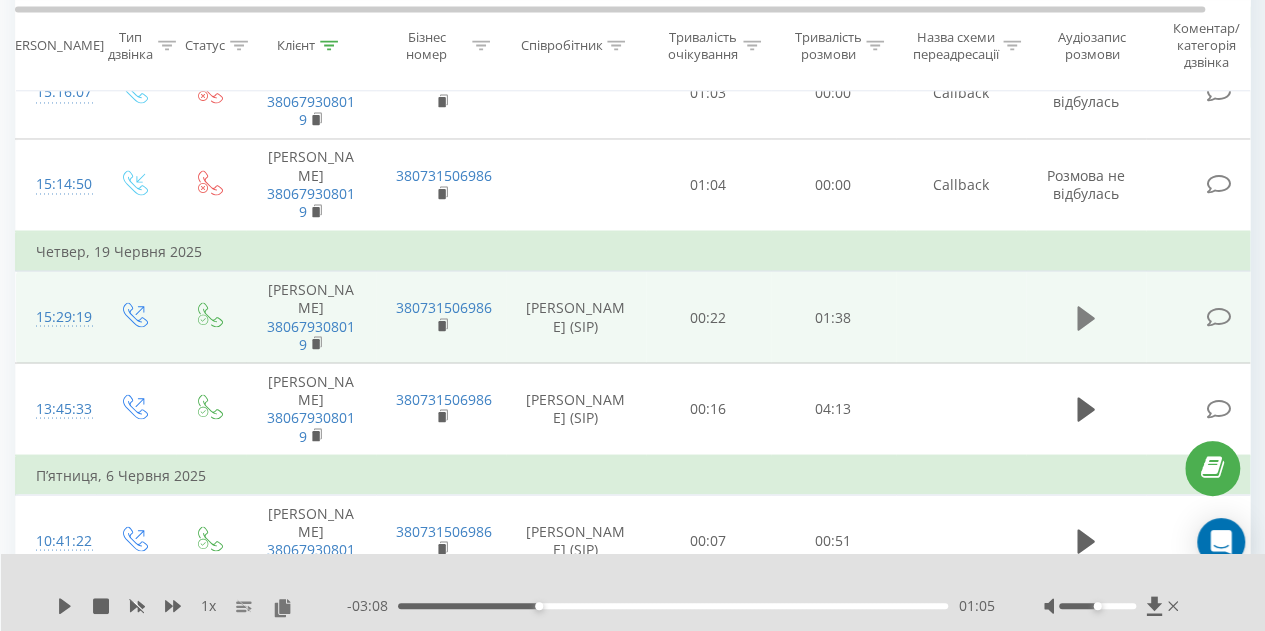 click at bounding box center [1086, 318] 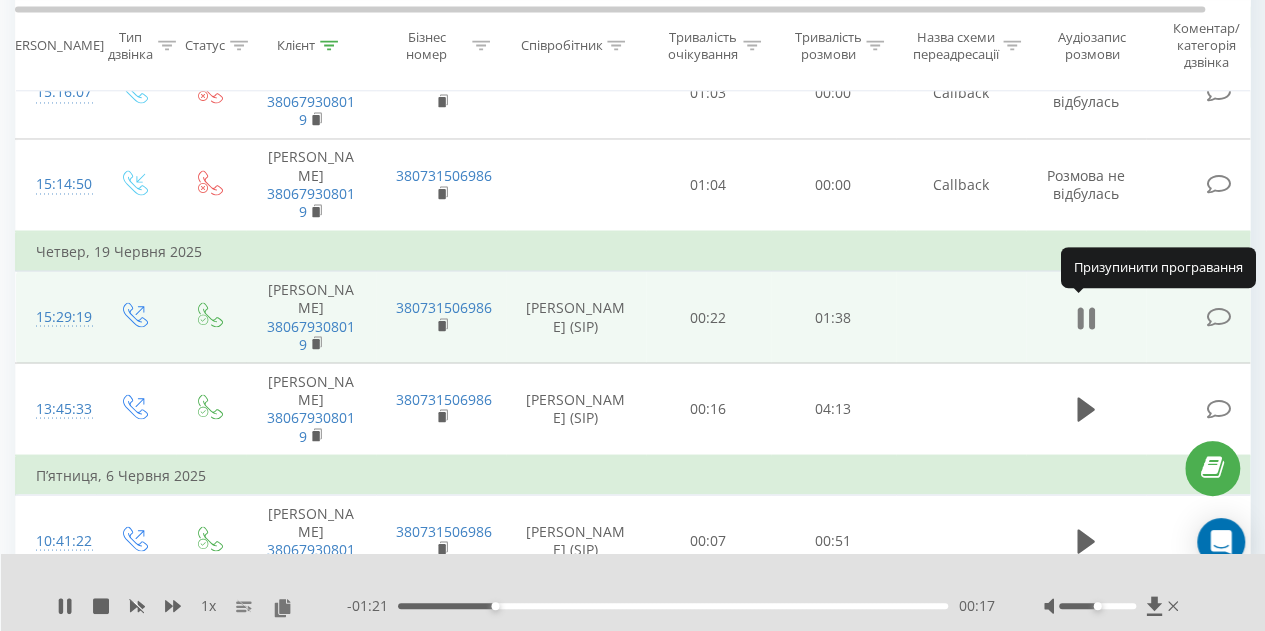 click 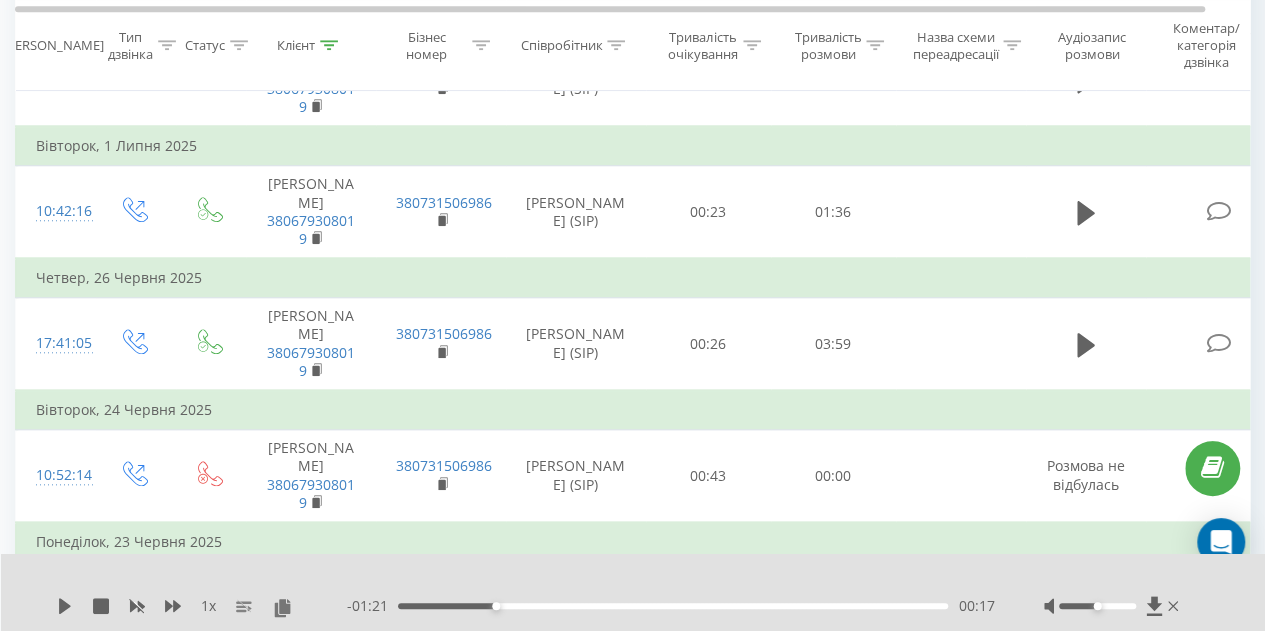 scroll, scrollTop: 815, scrollLeft: 0, axis: vertical 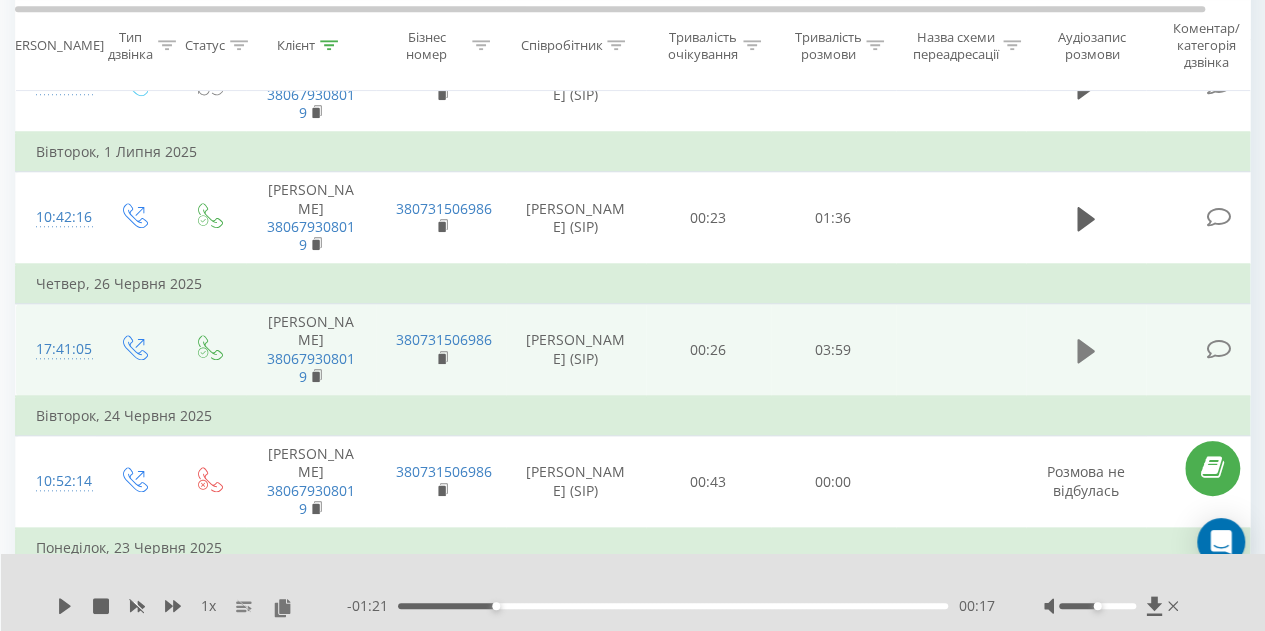 click 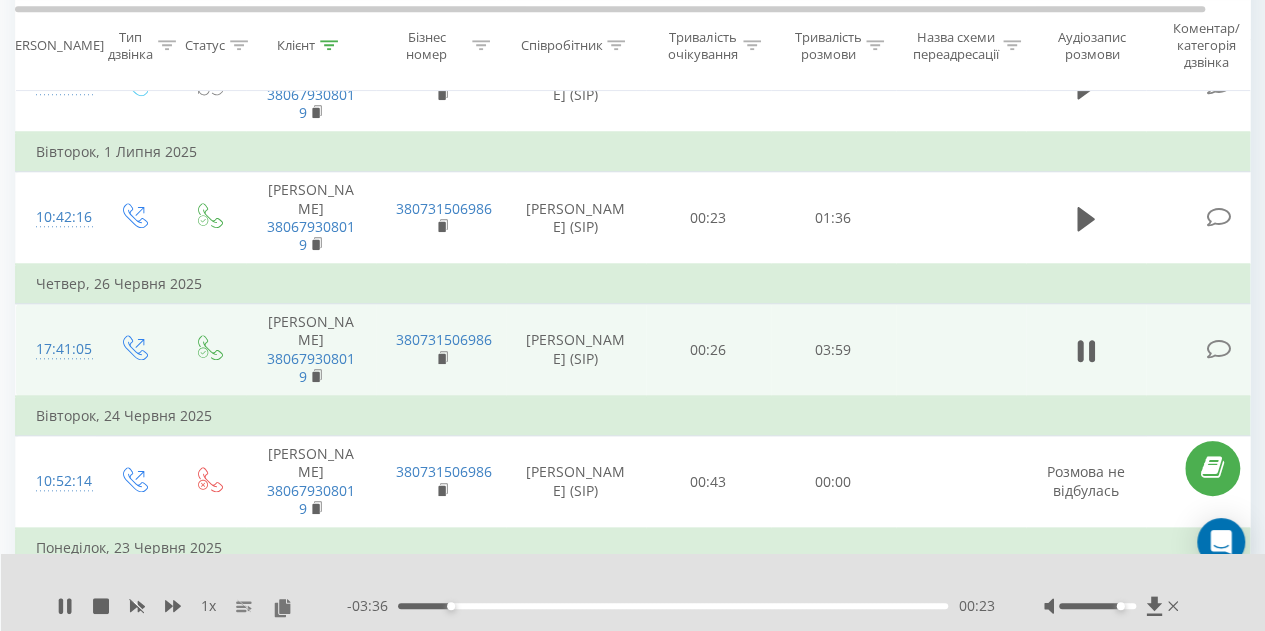 click at bounding box center (1097, 606) 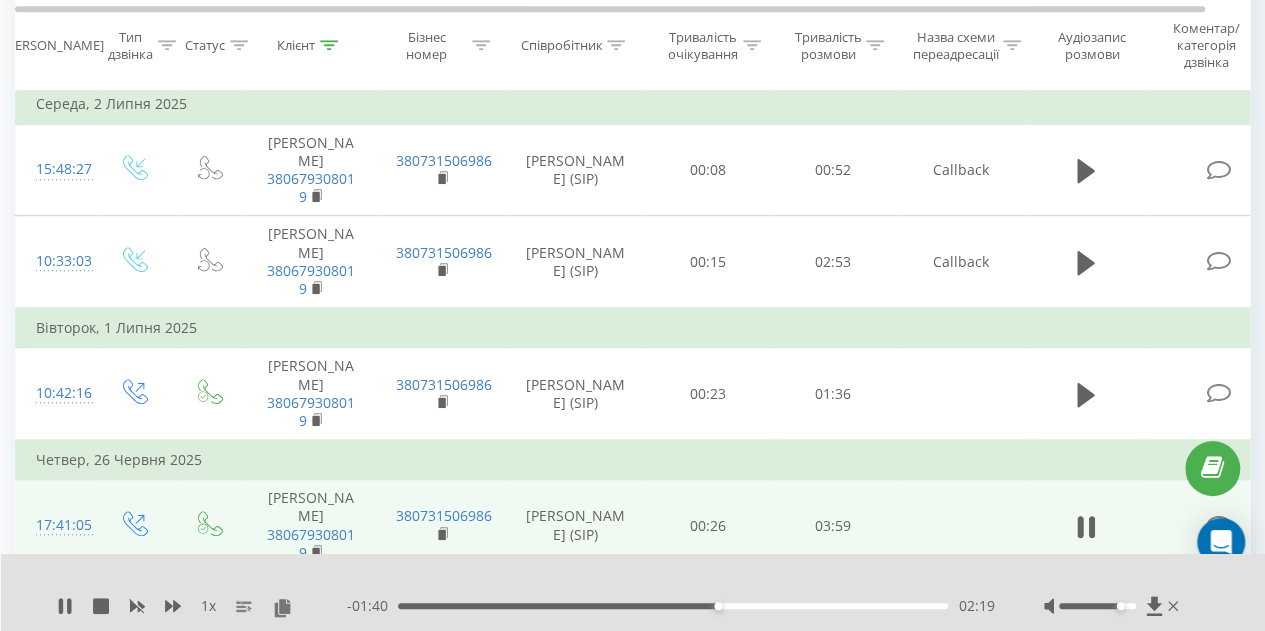 scroll, scrollTop: 643, scrollLeft: 0, axis: vertical 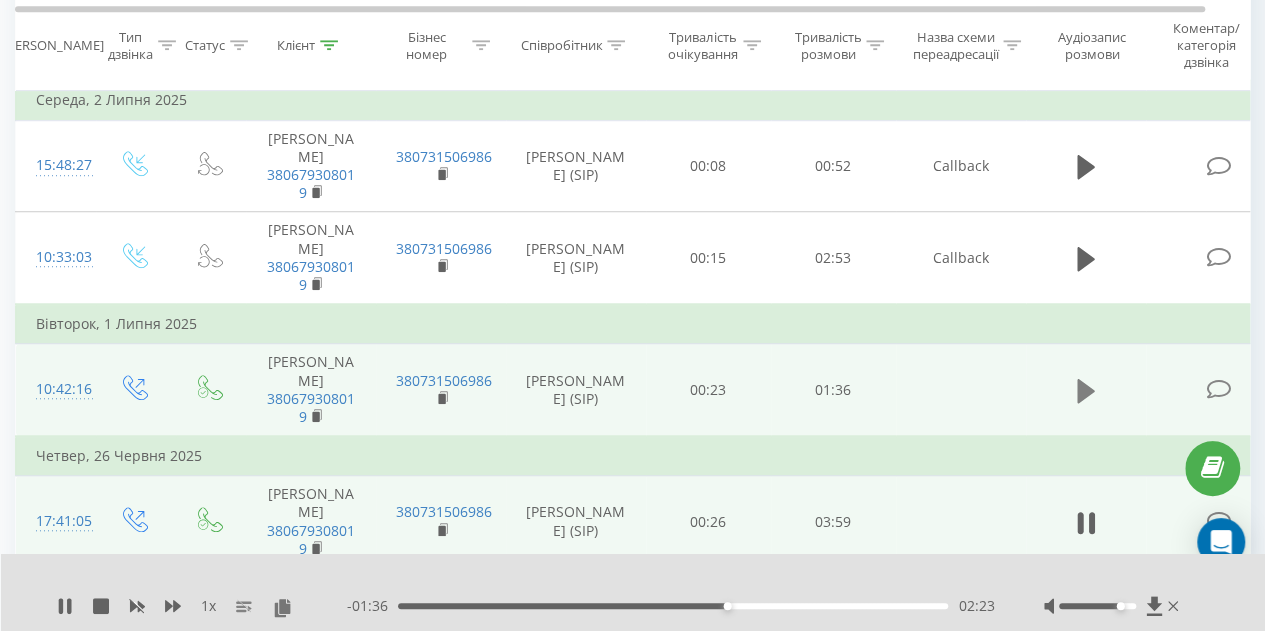 click 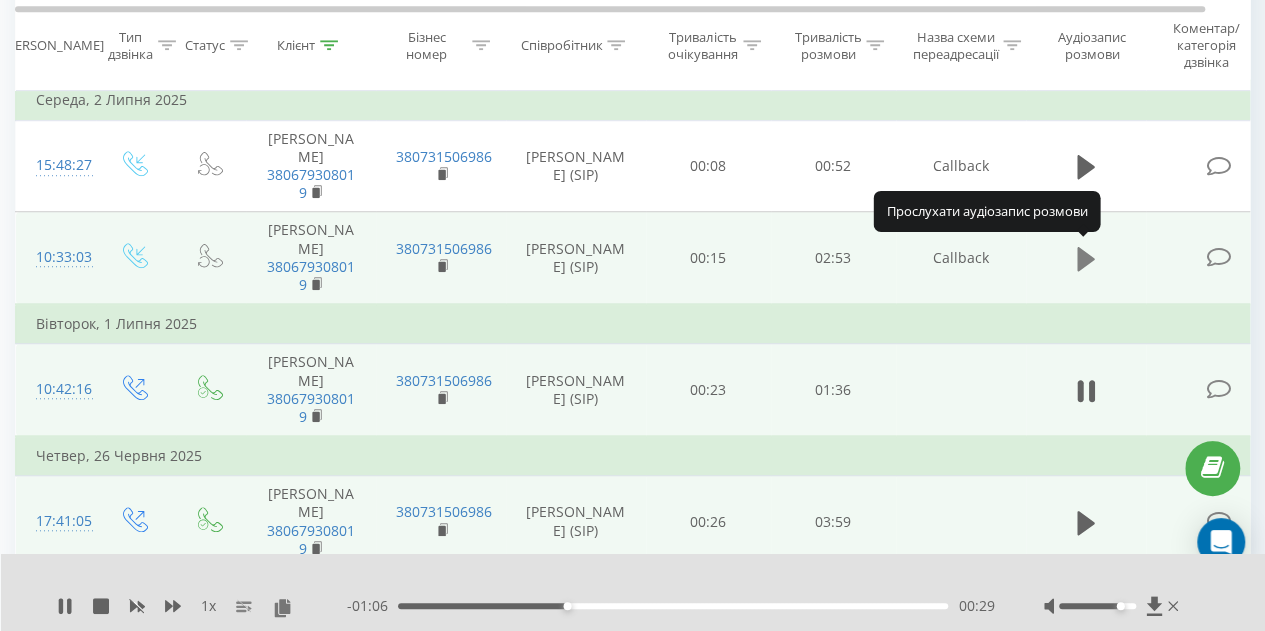 click 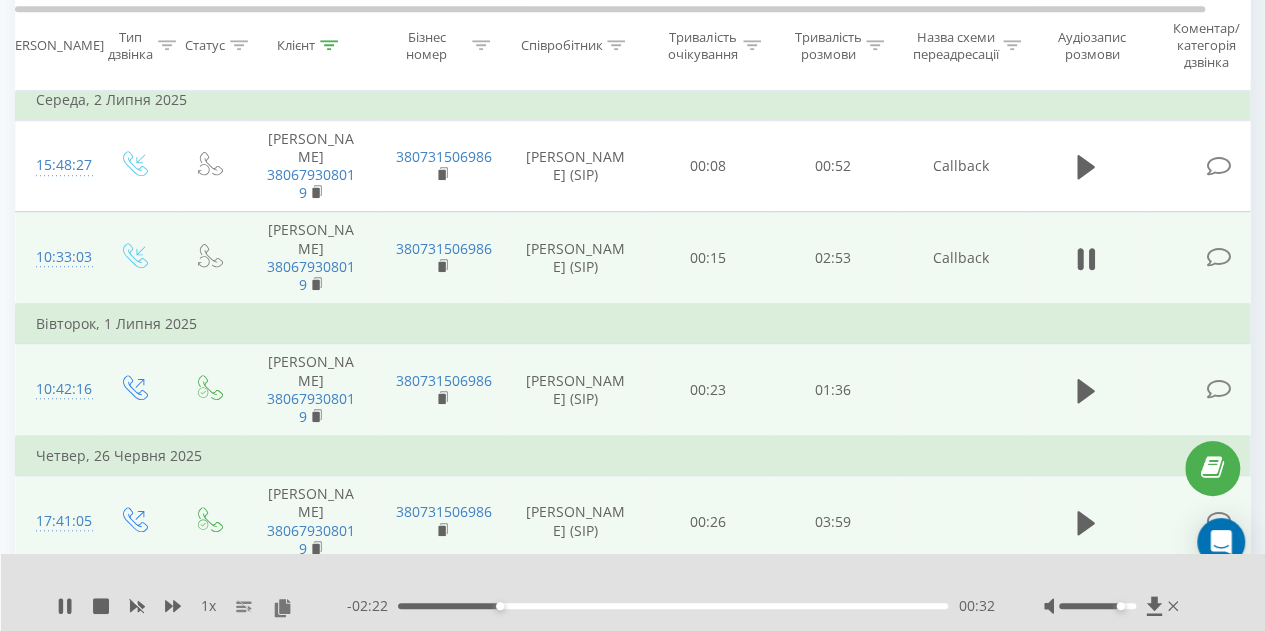 click 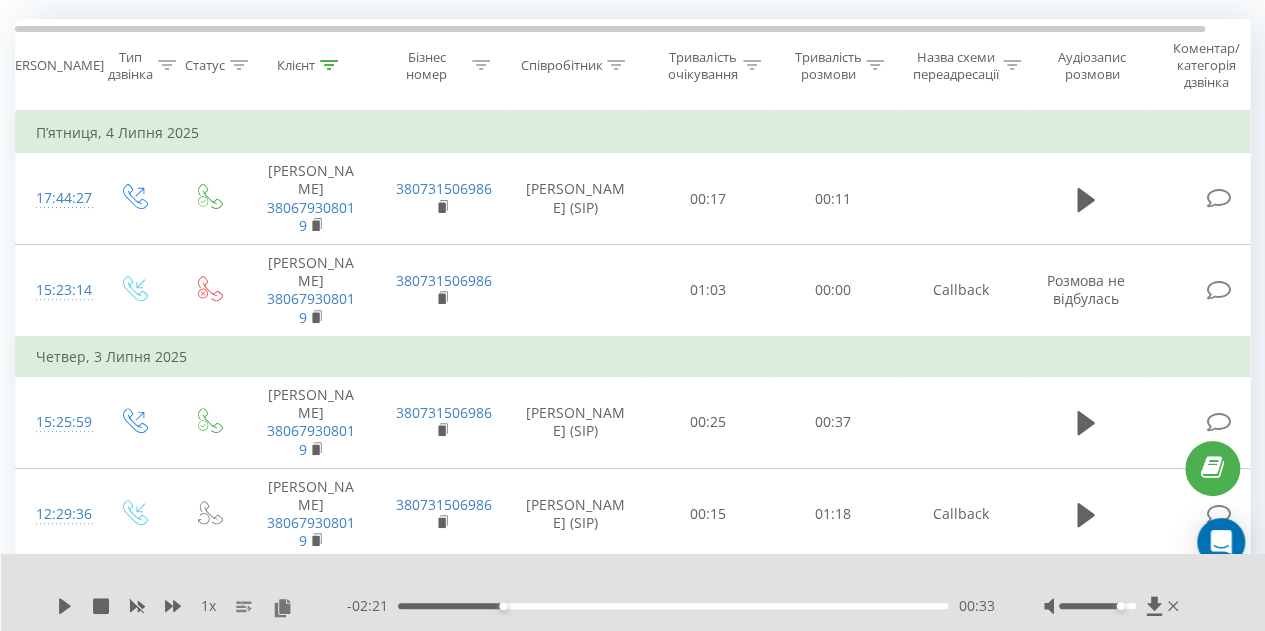 scroll, scrollTop: 0, scrollLeft: 0, axis: both 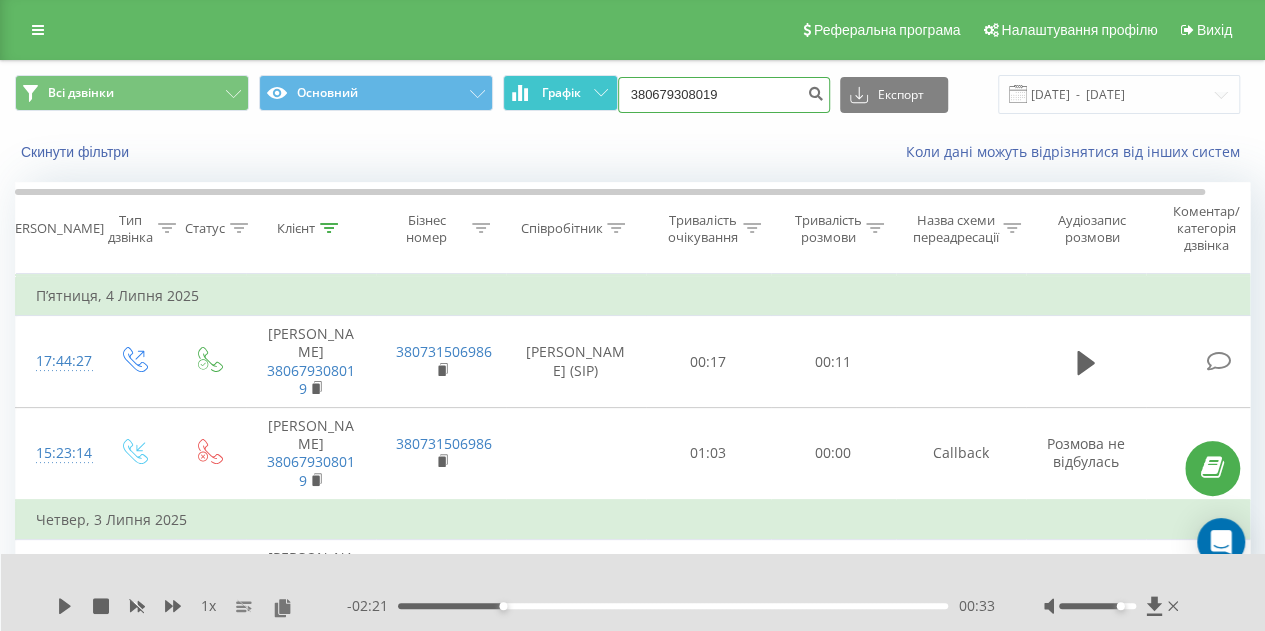 drag, startPoint x: 752, startPoint y: 92, endPoint x: 612, endPoint y: 101, distance: 140.28899 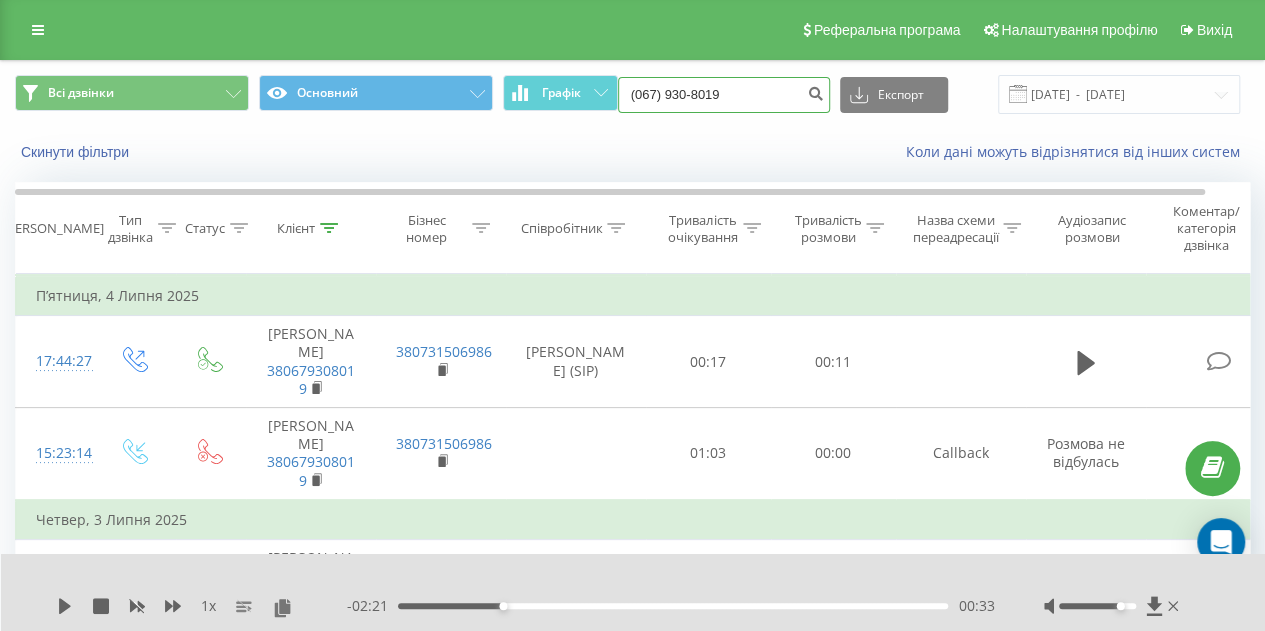 click on "(067) 930-8019" at bounding box center (724, 95) 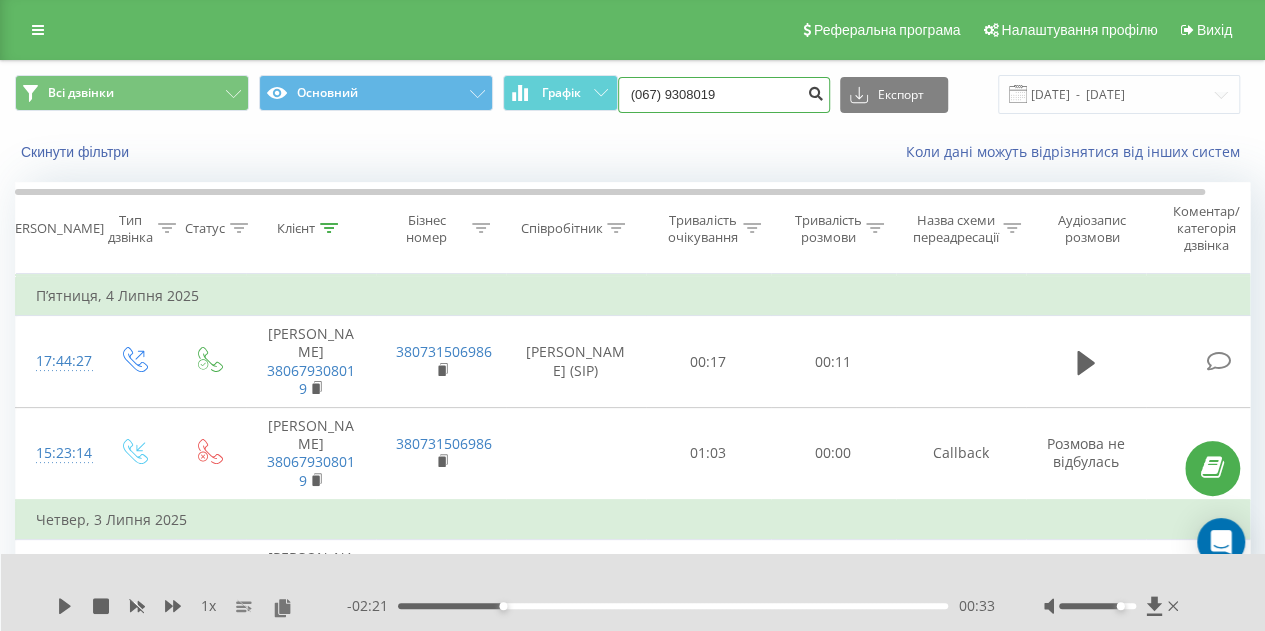 type on "(067) 9308019" 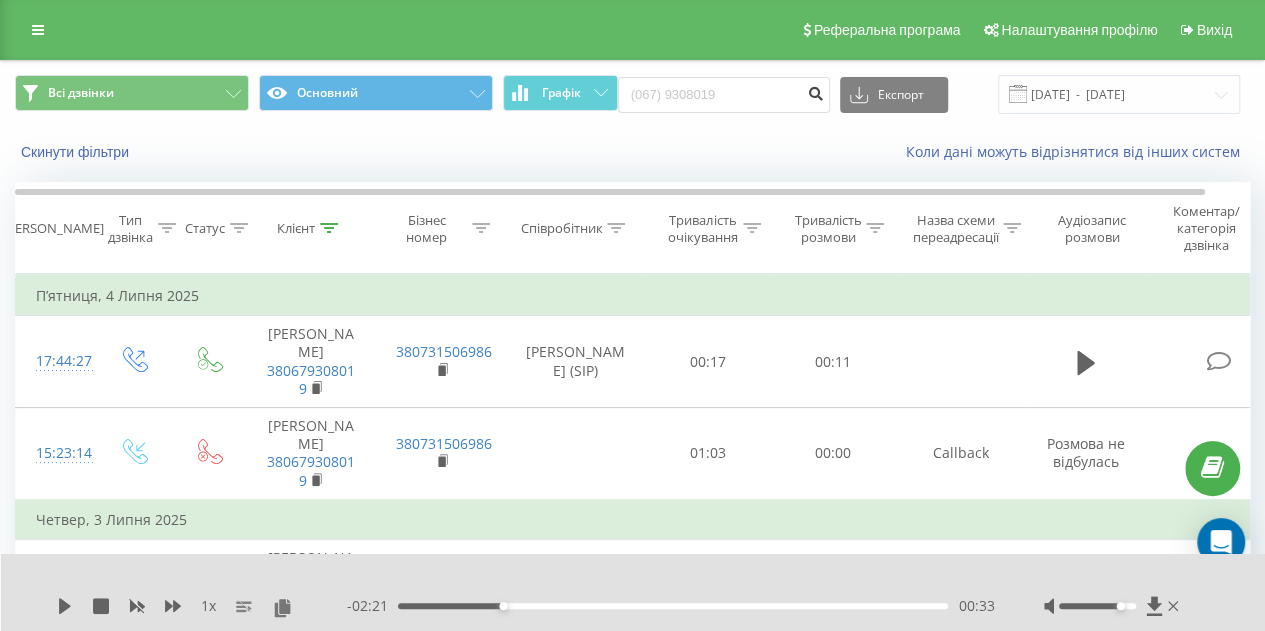 click at bounding box center [816, 91] 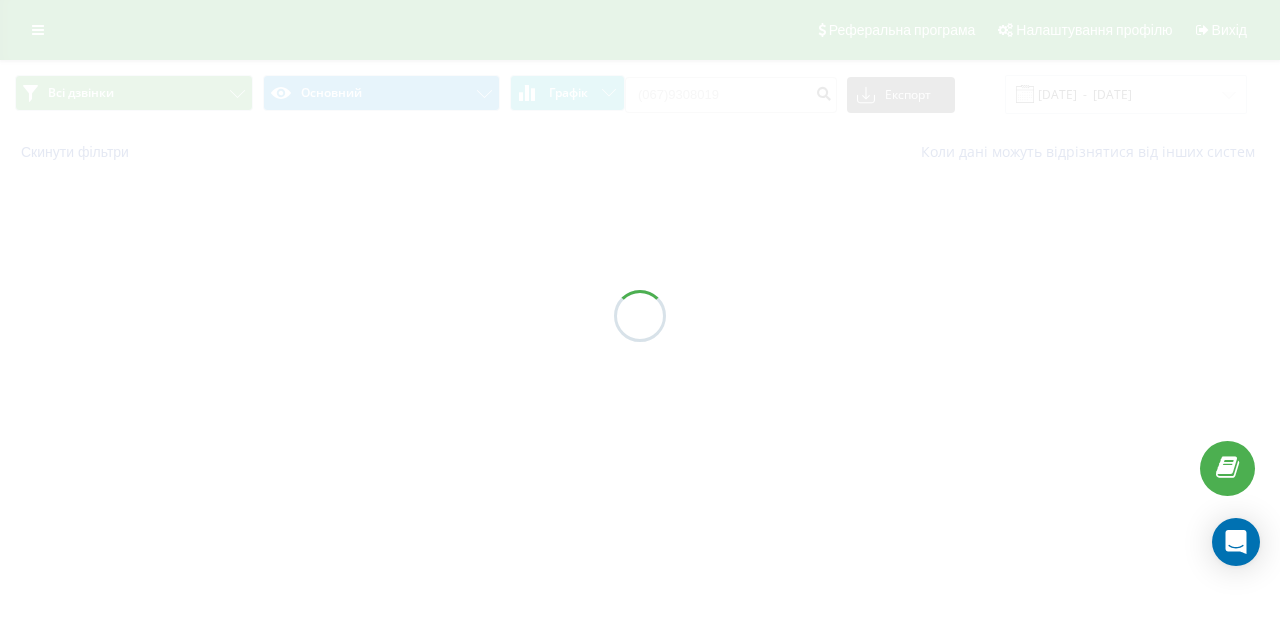 scroll, scrollTop: 0, scrollLeft: 0, axis: both 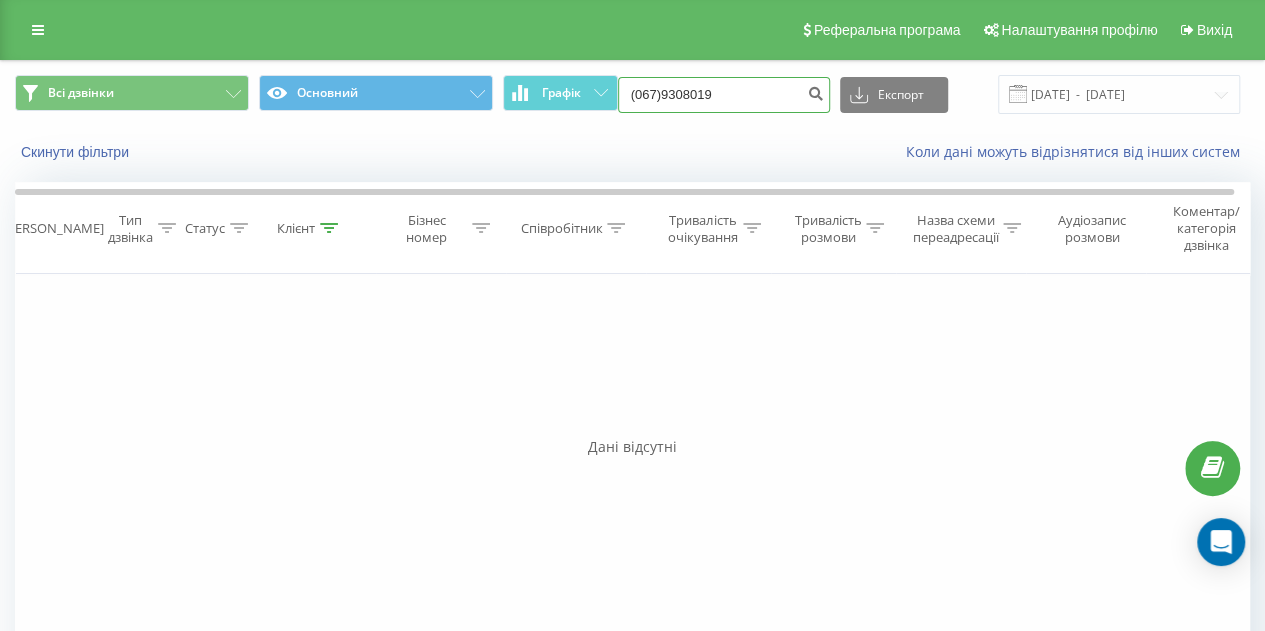 click on "(067)9308019" at bounding box center [724, 95] 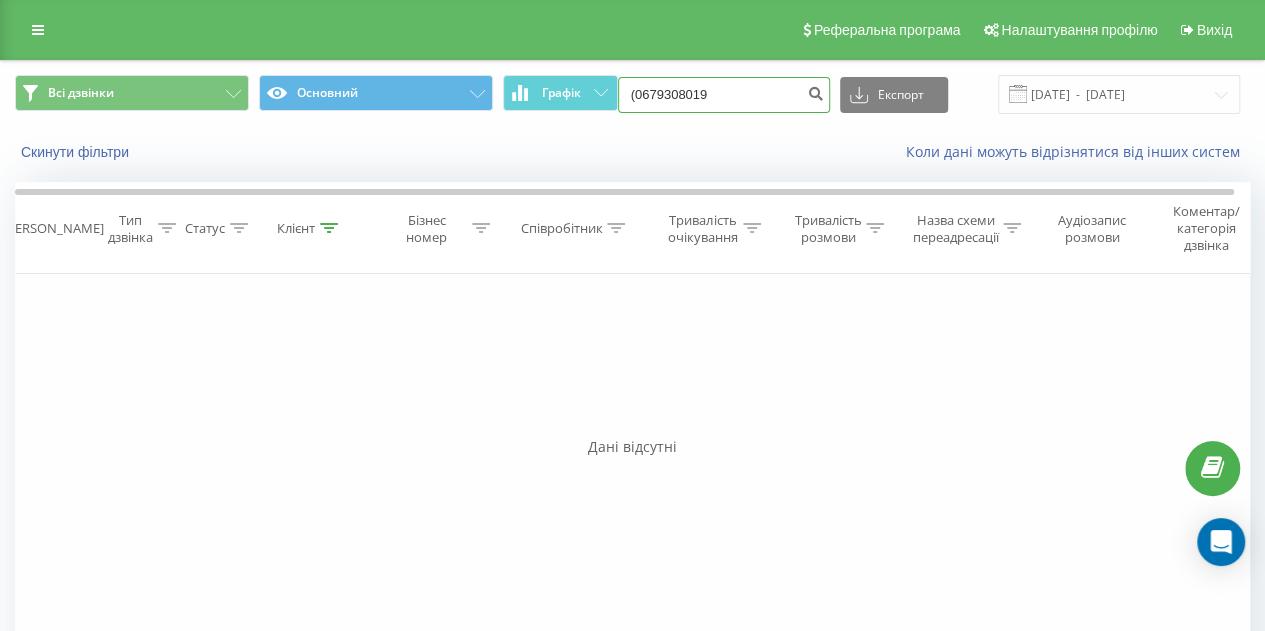 click on "(0679308019" at bounding box center [724, 95] 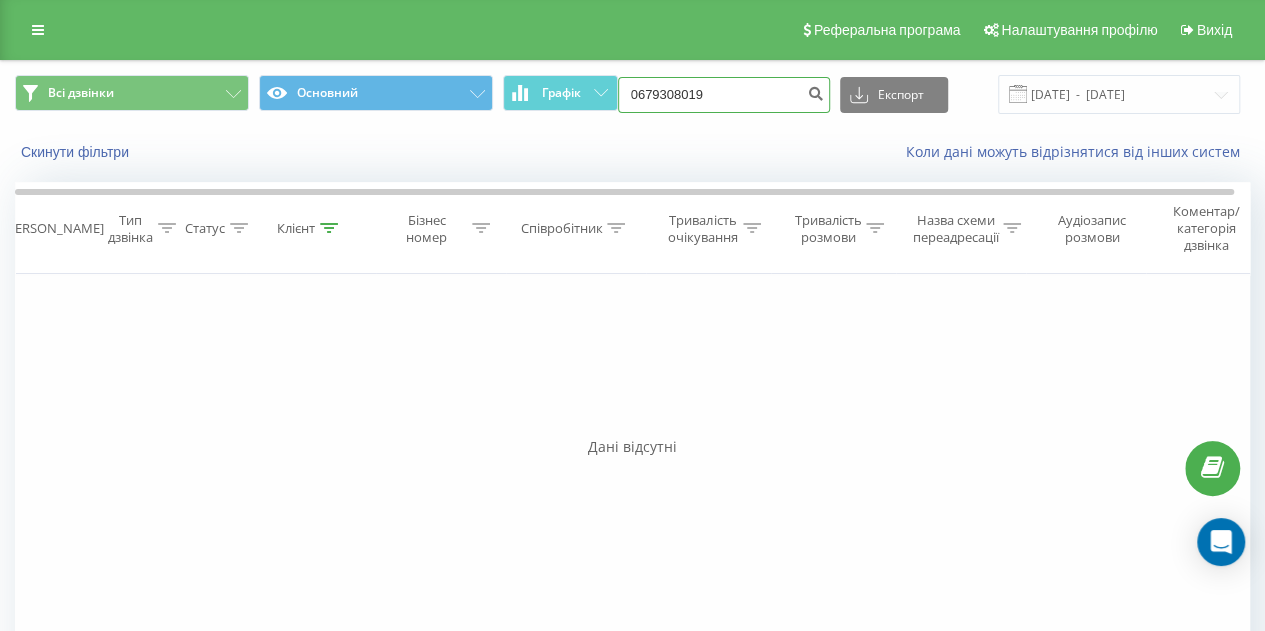click on "0679308019" at bounding box center (724, 95) 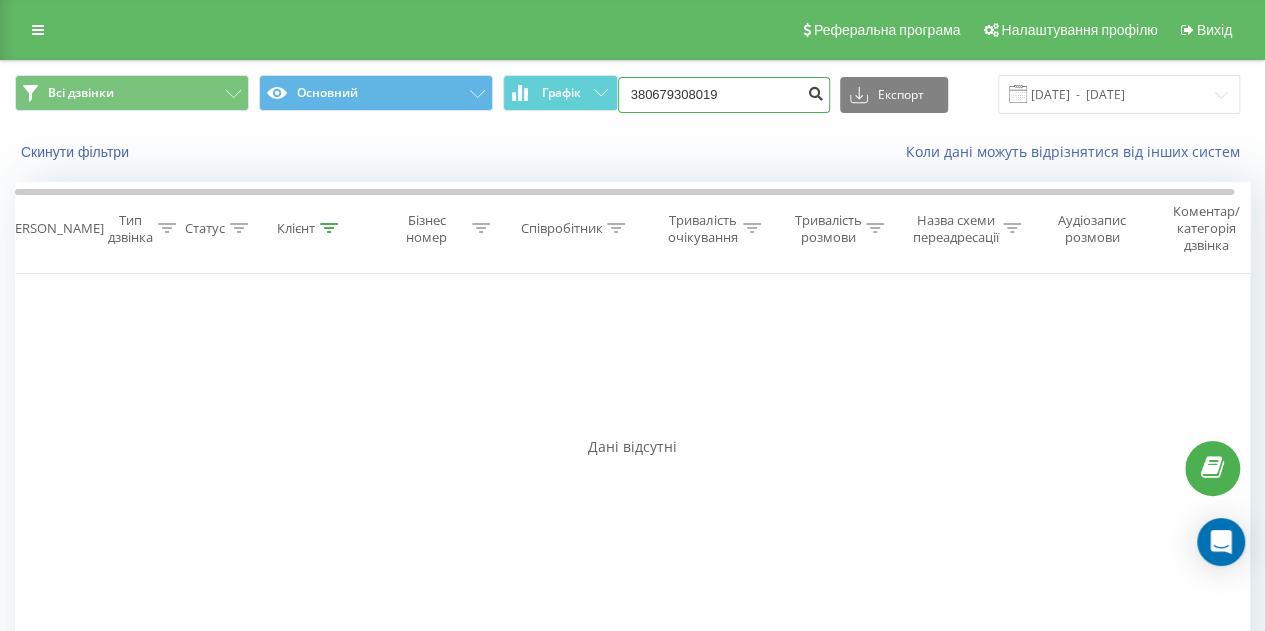type on "380679308019" 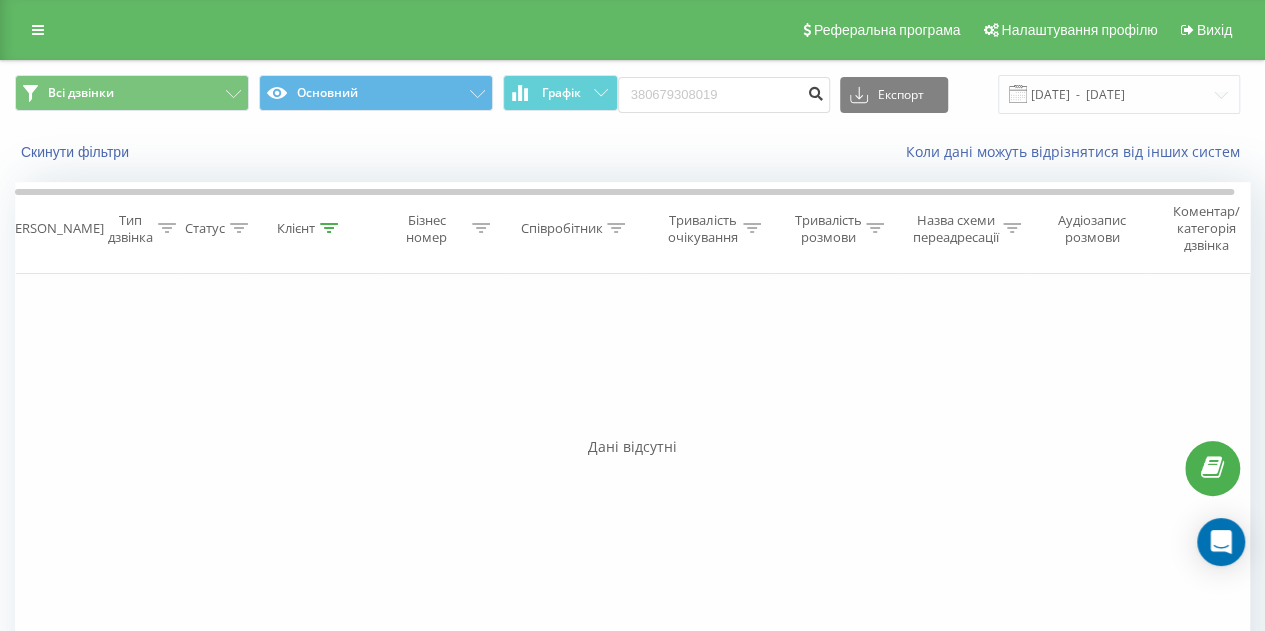 click at bounding box center [816, 91] 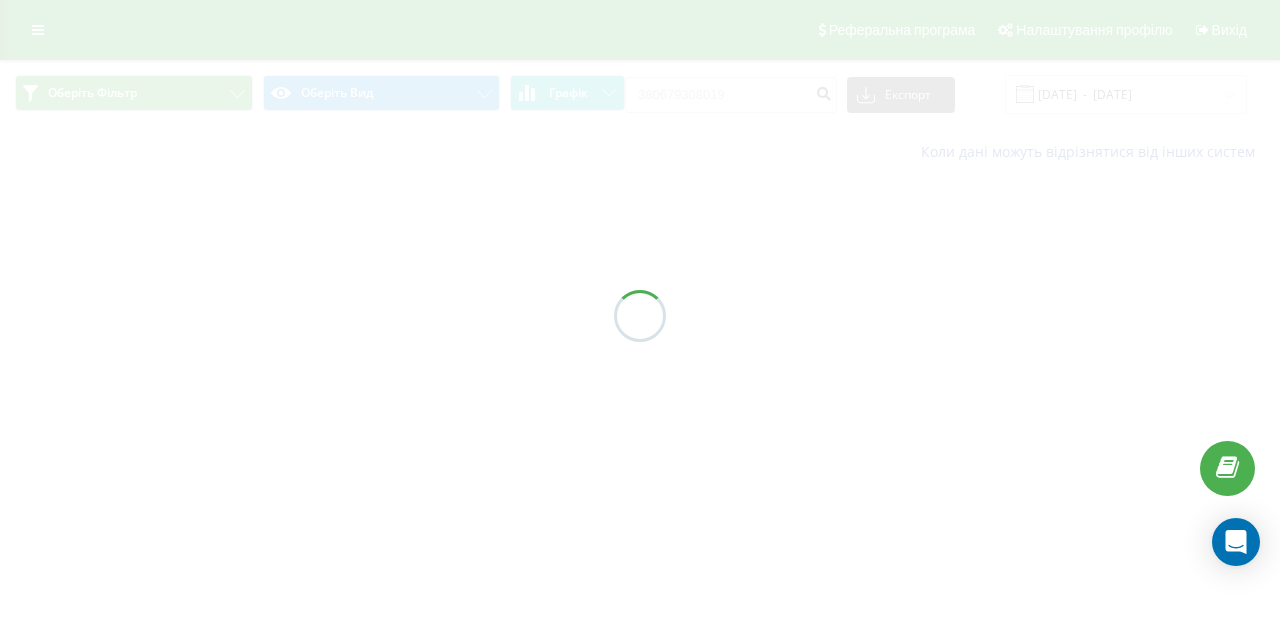 scroll, scrollTop: 0, scrollLeft: 0, axis: both 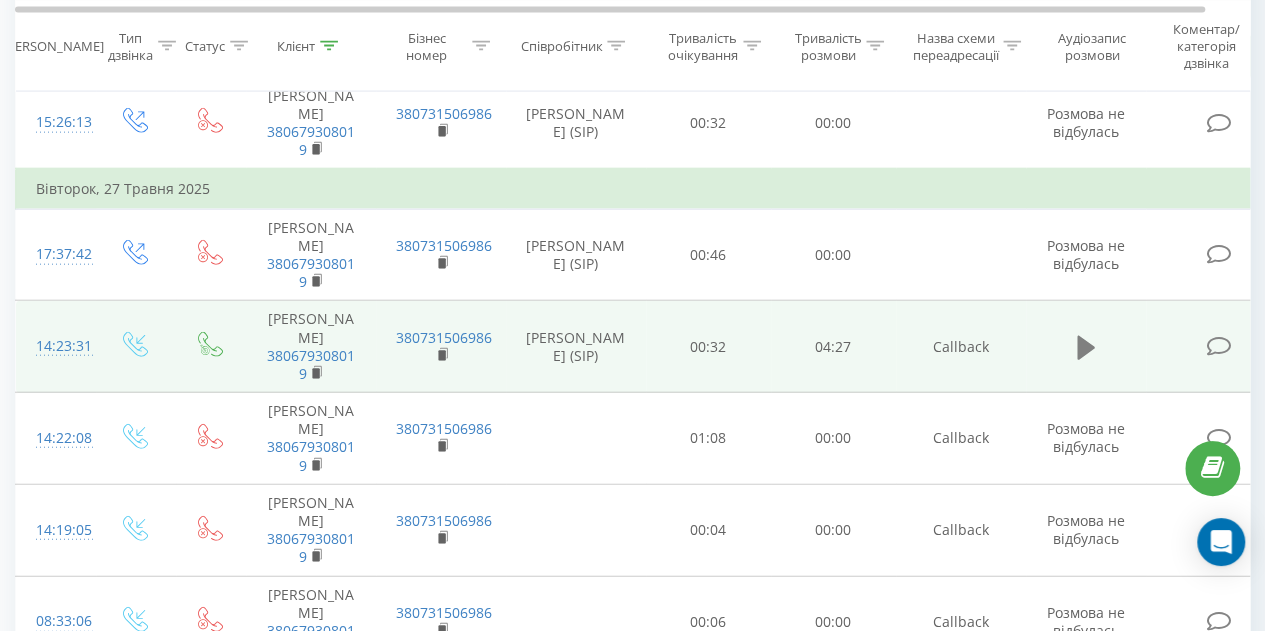 click 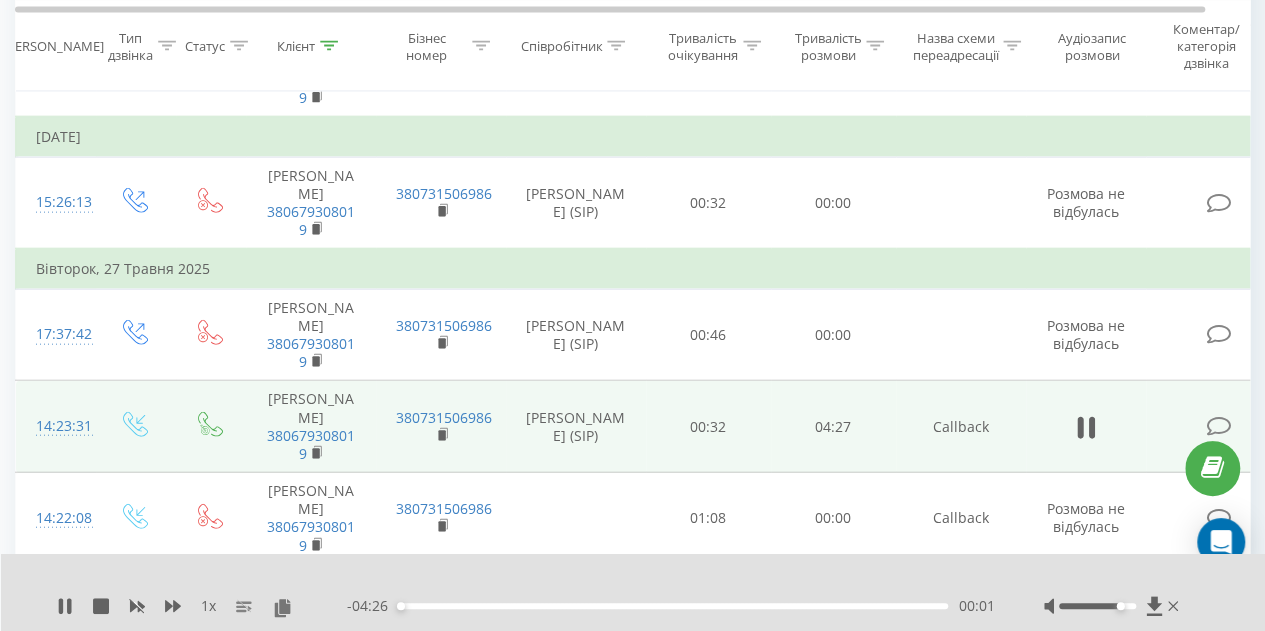 scroll, scrollTop: 2213, scrollLeft: 0, axis: vertical 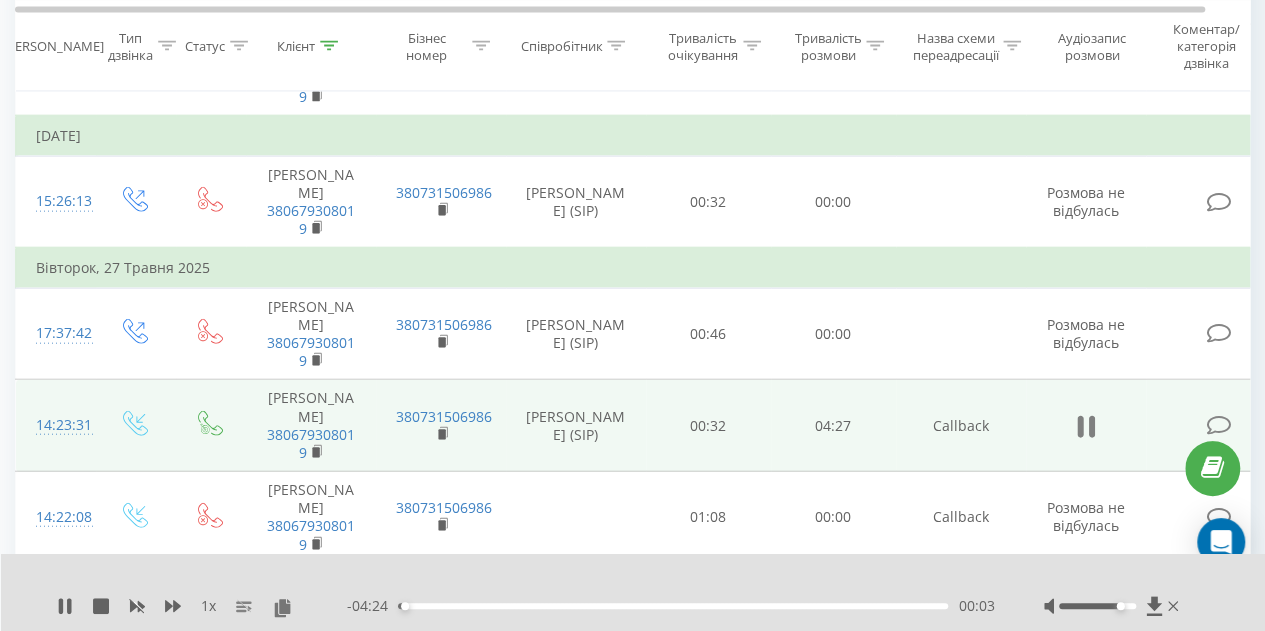 click 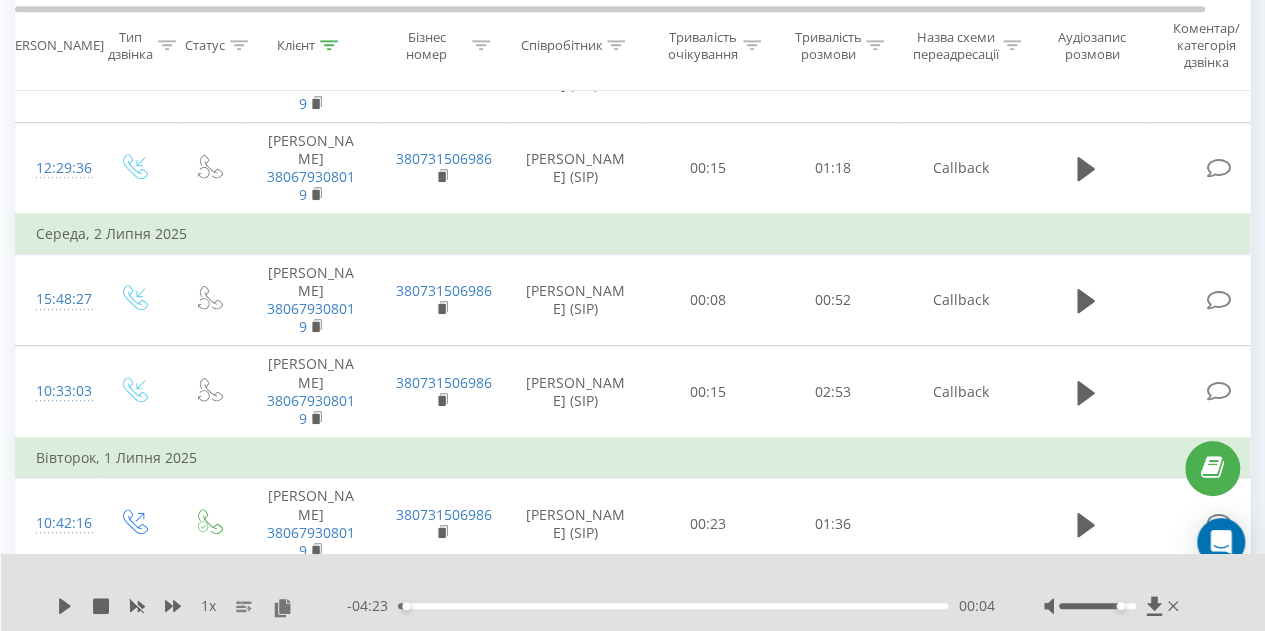 scroll, scrollTop: 0, scrollLeft: 0, axis: both 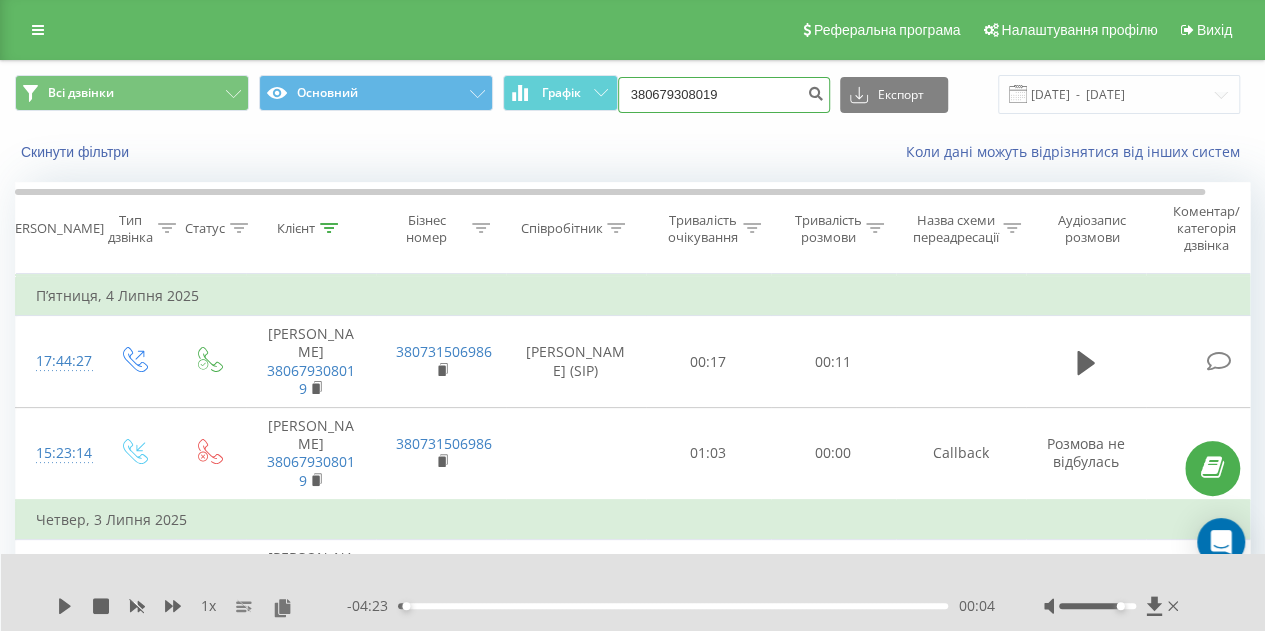 click on "380679308019" at bounding box center [724, 95] 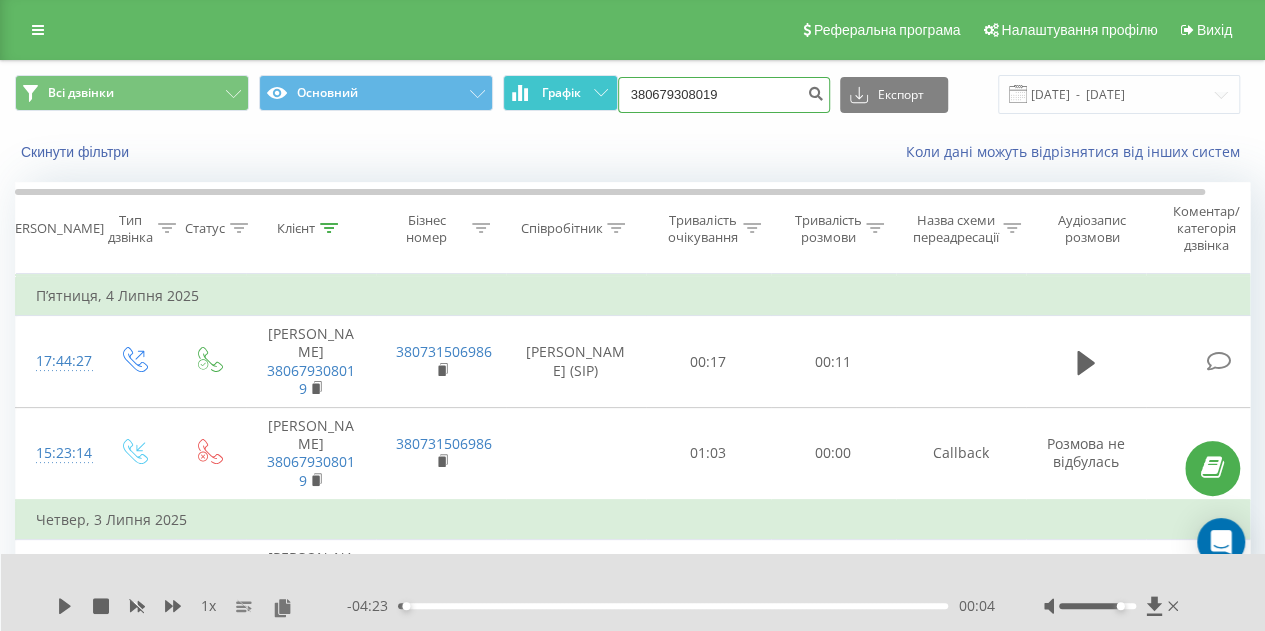 drag, startPoint x: 764, startPoint y: 95, endPoint x: 614, endPoint y: 94, distance: 150.00333 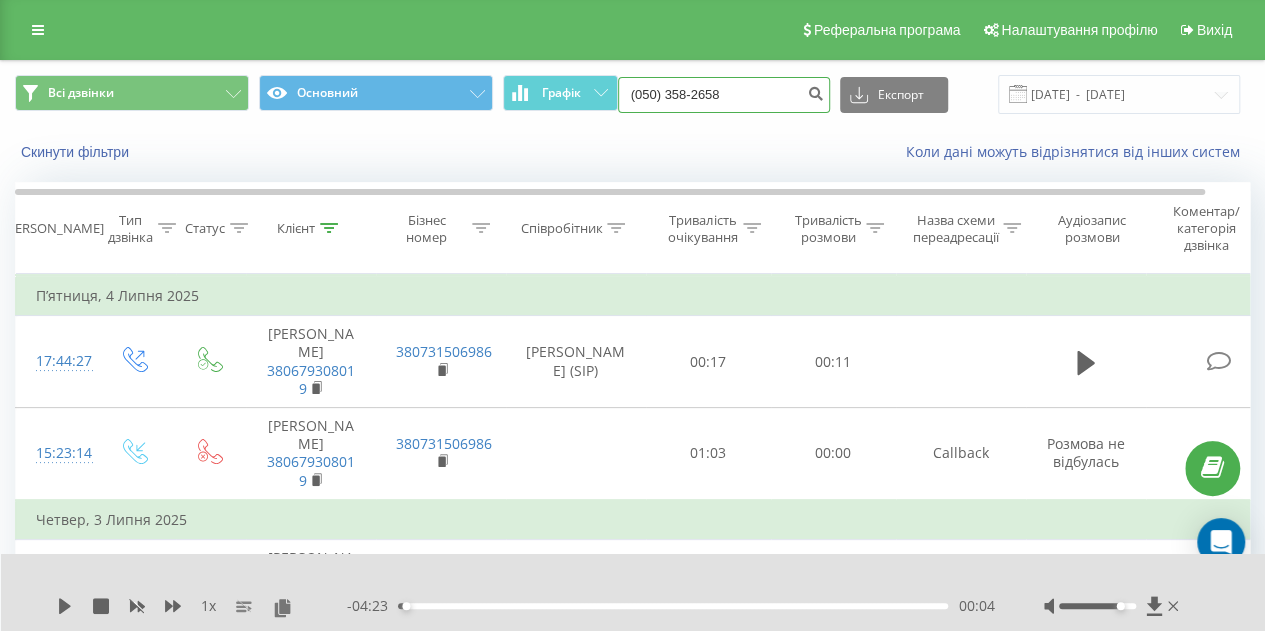 click on "(050) 358-2658" at bounding box center (724, 95) 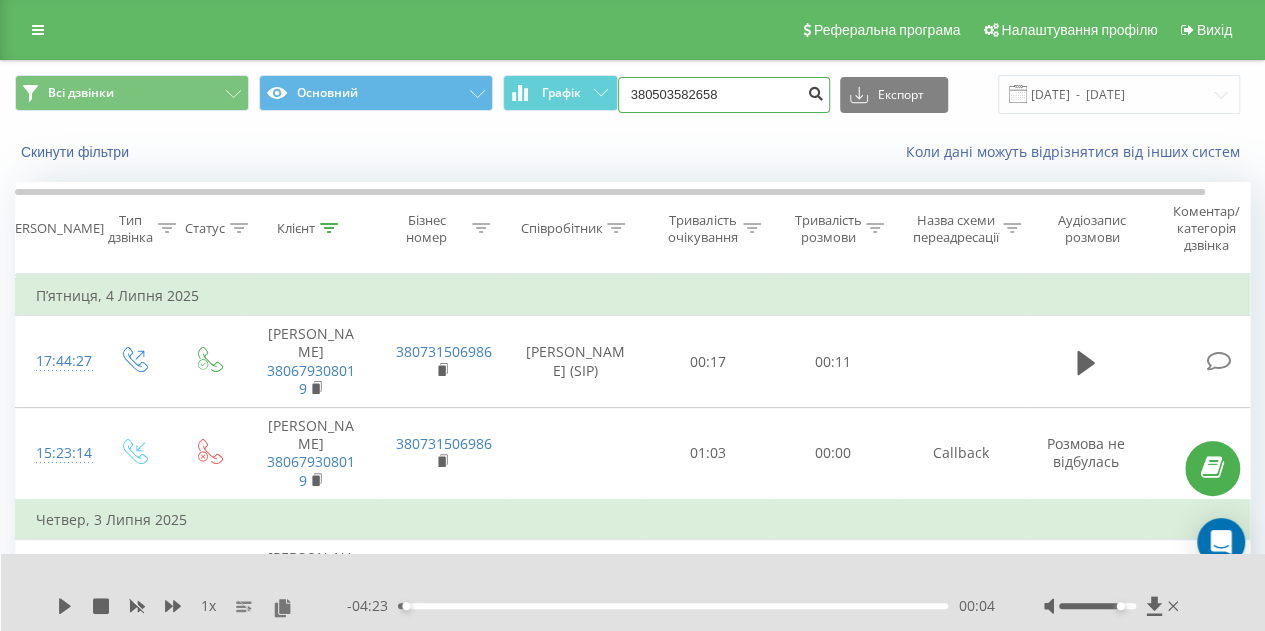 type on "380503582658" 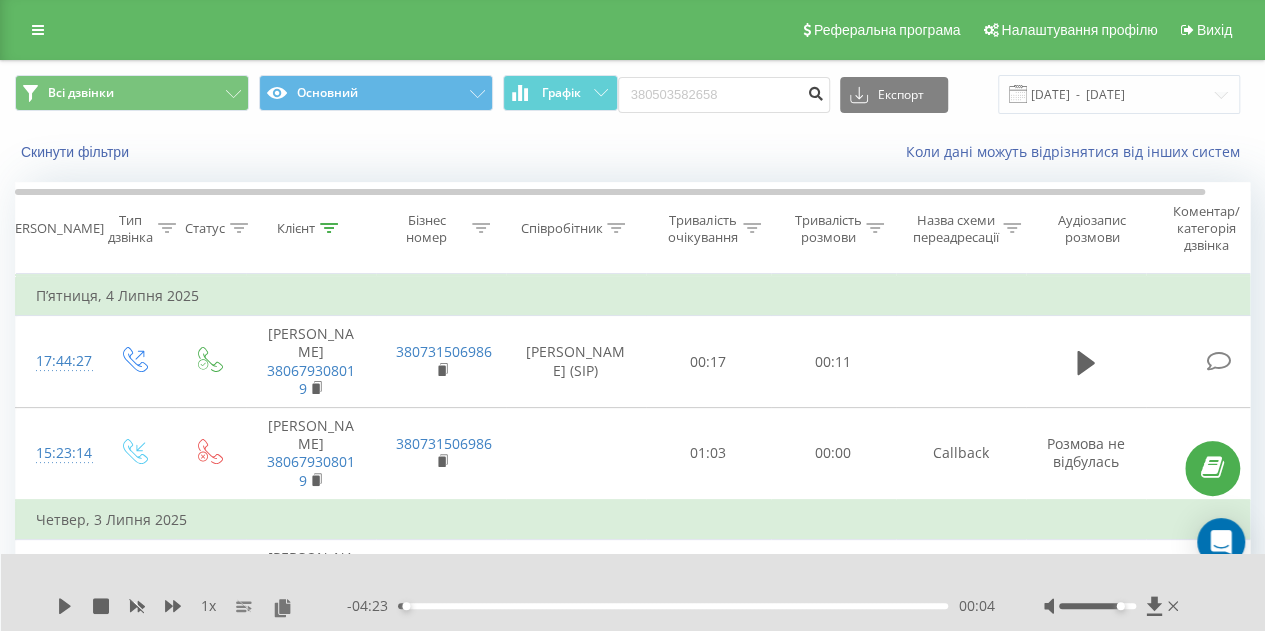 click at bounding box center (816, 91) 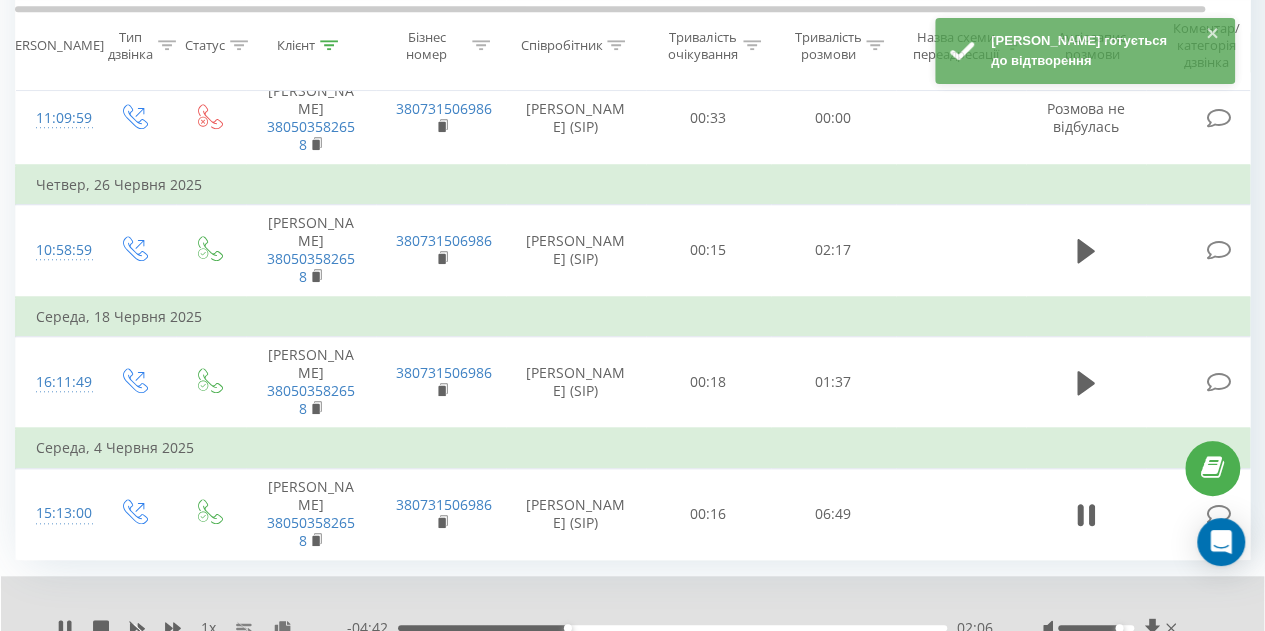 scroll, scrollTop: 731, scrollLeft: 0, axis: vertical 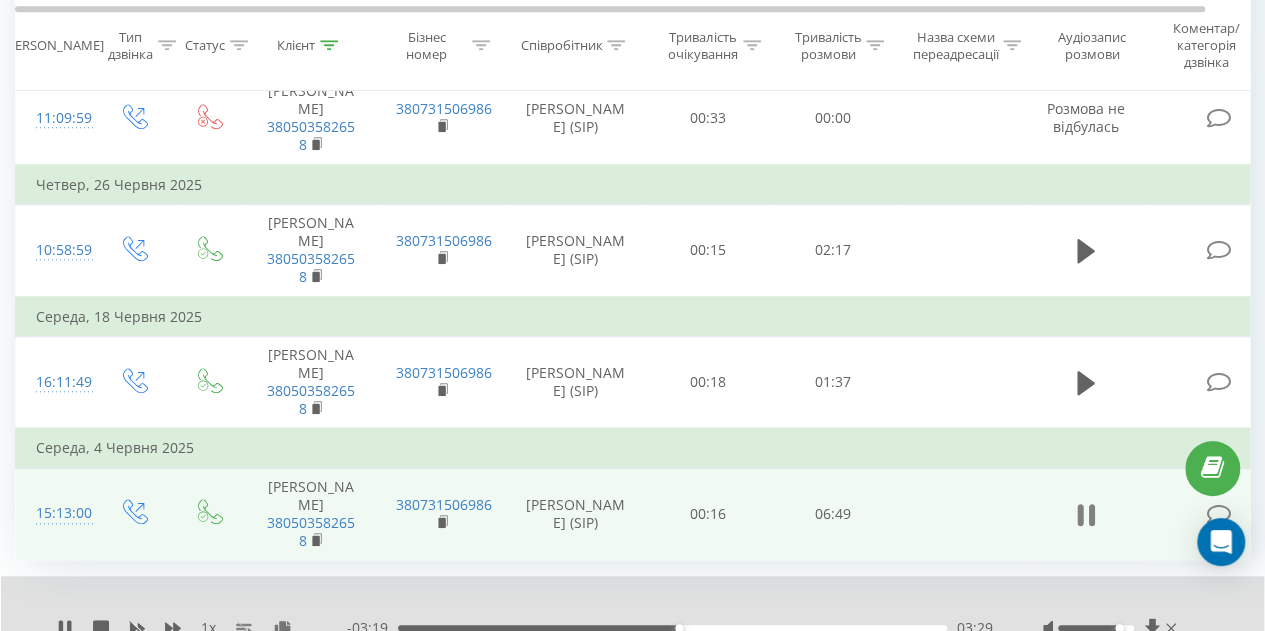 click 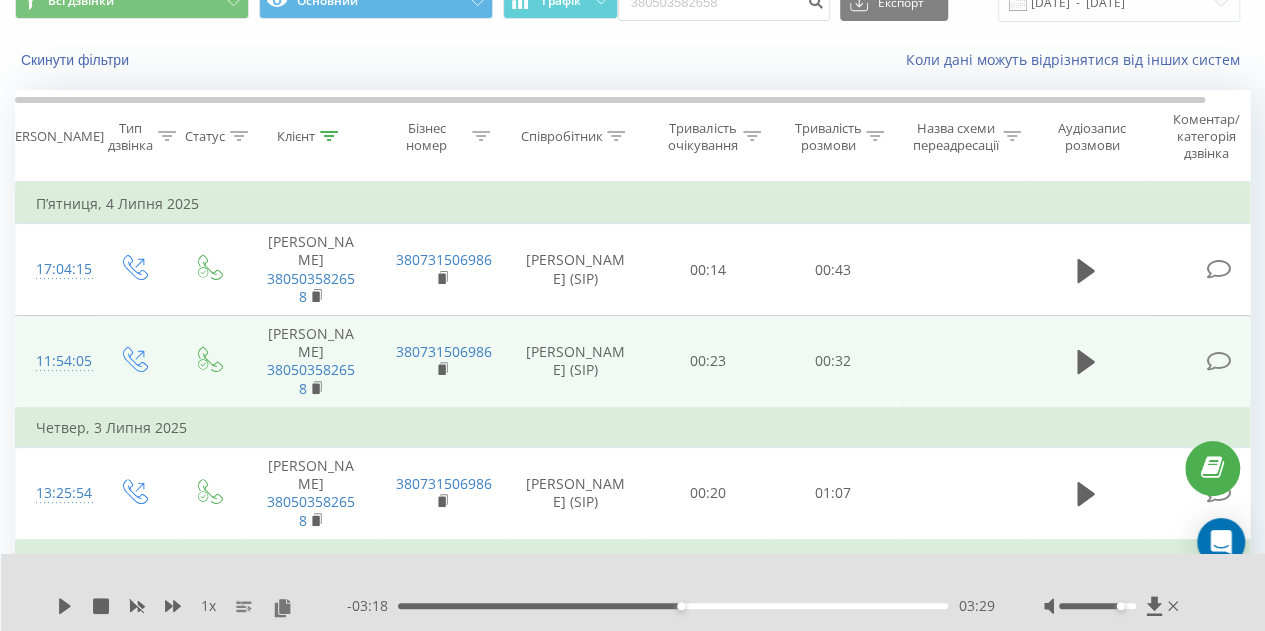 scroll, scrollTop: 0, scrollLeft: 0, axis: both 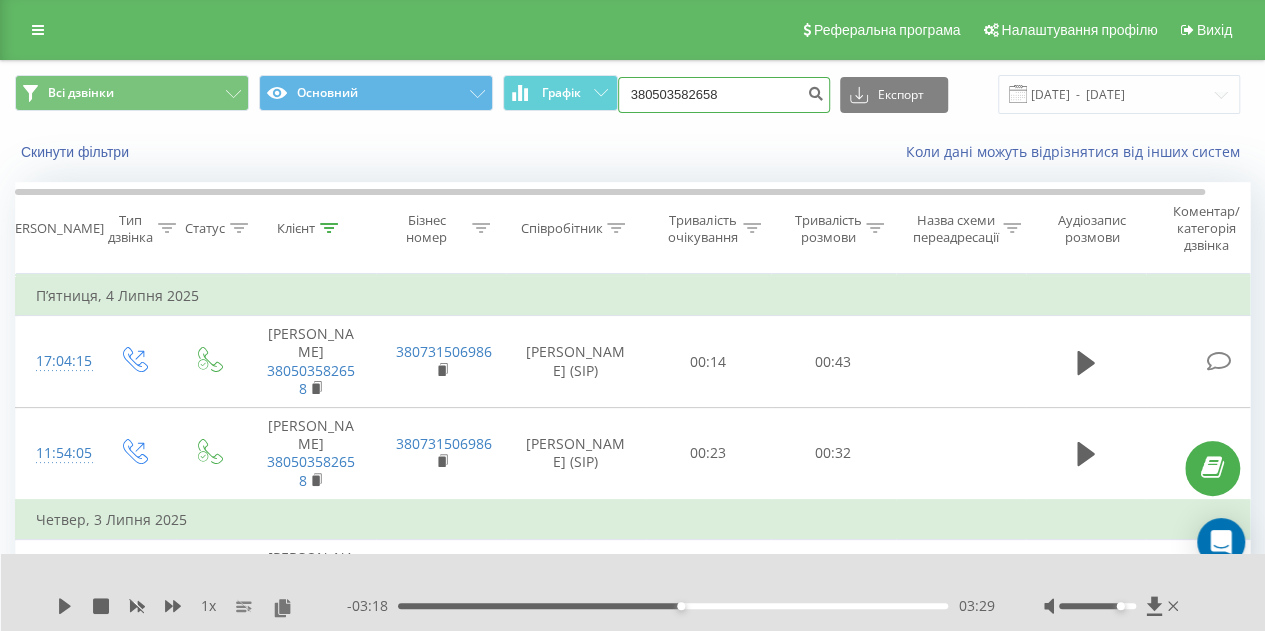 drag, startPoint x: 739, startPoint y: 100, endPoint x: 624, endPoint y: 93, distance: 115.212845 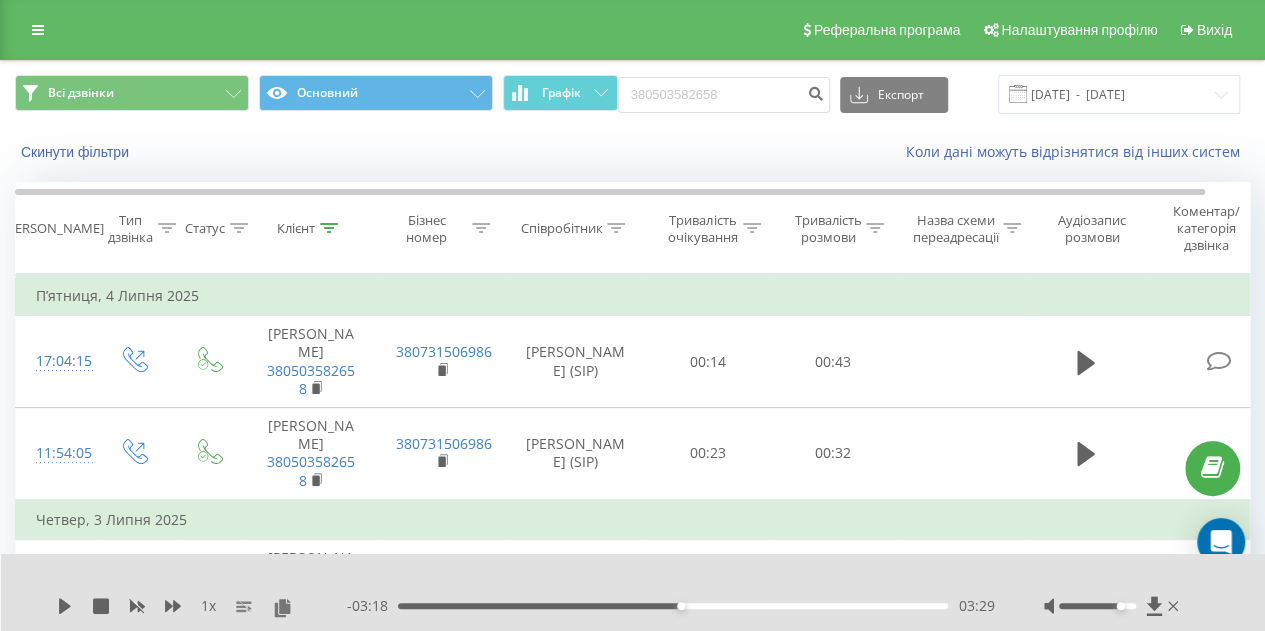 click on "Всі дзвінки Основний Графік 380503582658 Експорт .csv .xls .xlsx 10.04.2025  -  10.07.2025" at bounding box center (632, 94) 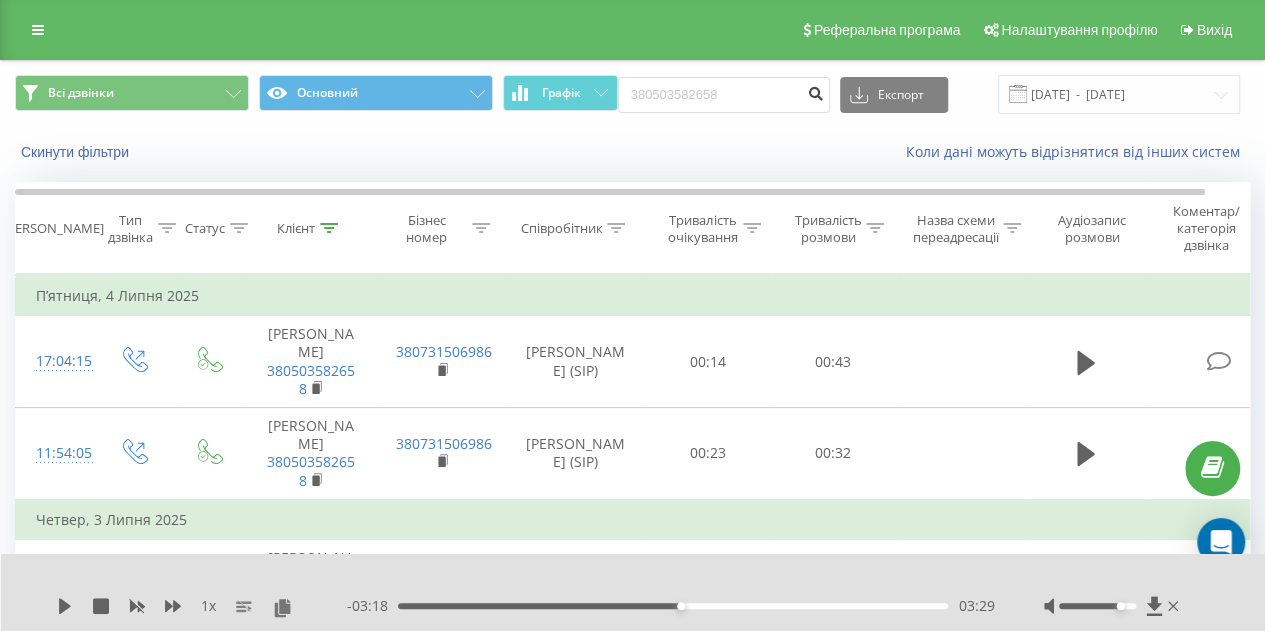 click at bounding box center (816, 91) 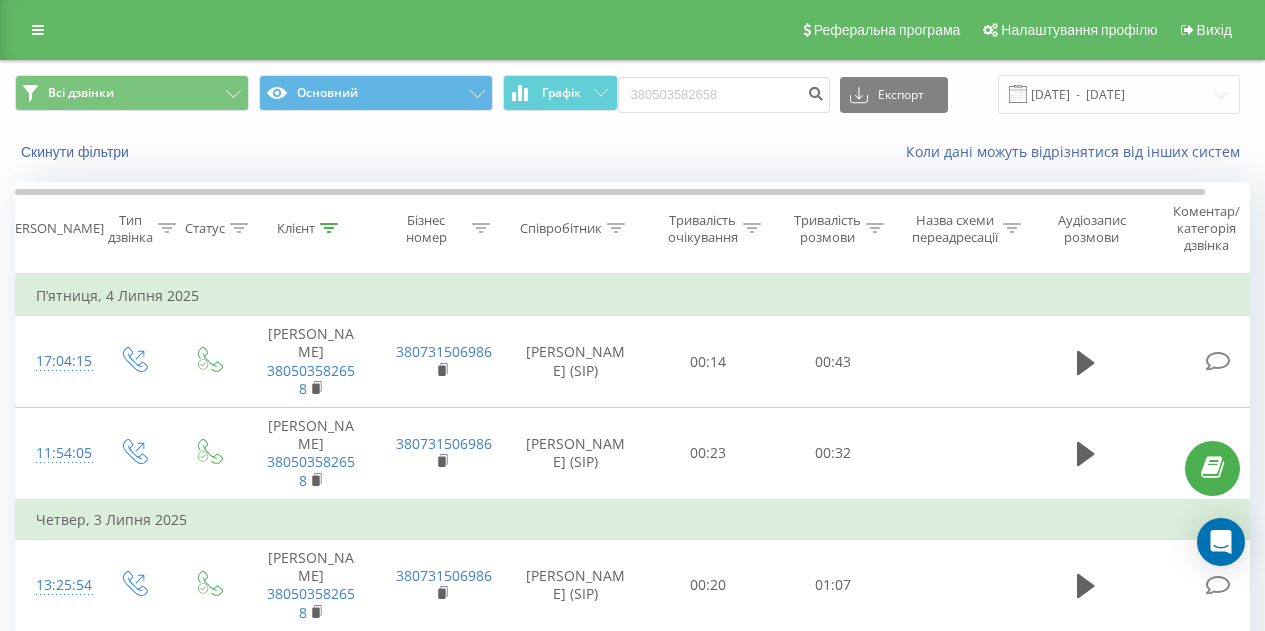 scroll, scrollTop: 0, scrollLeft: 0, axis: both 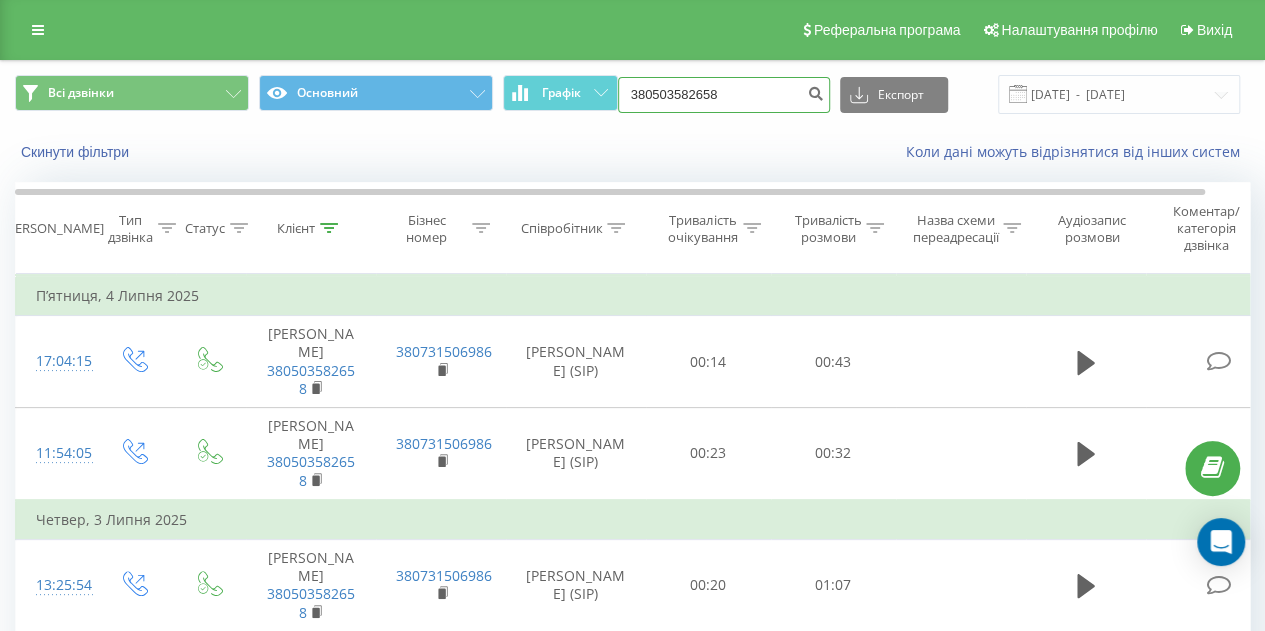 drag, startPoint x: 756, startPoint y: 97, endPoint x: 635, endPoint y: 91, distance: 121.14867 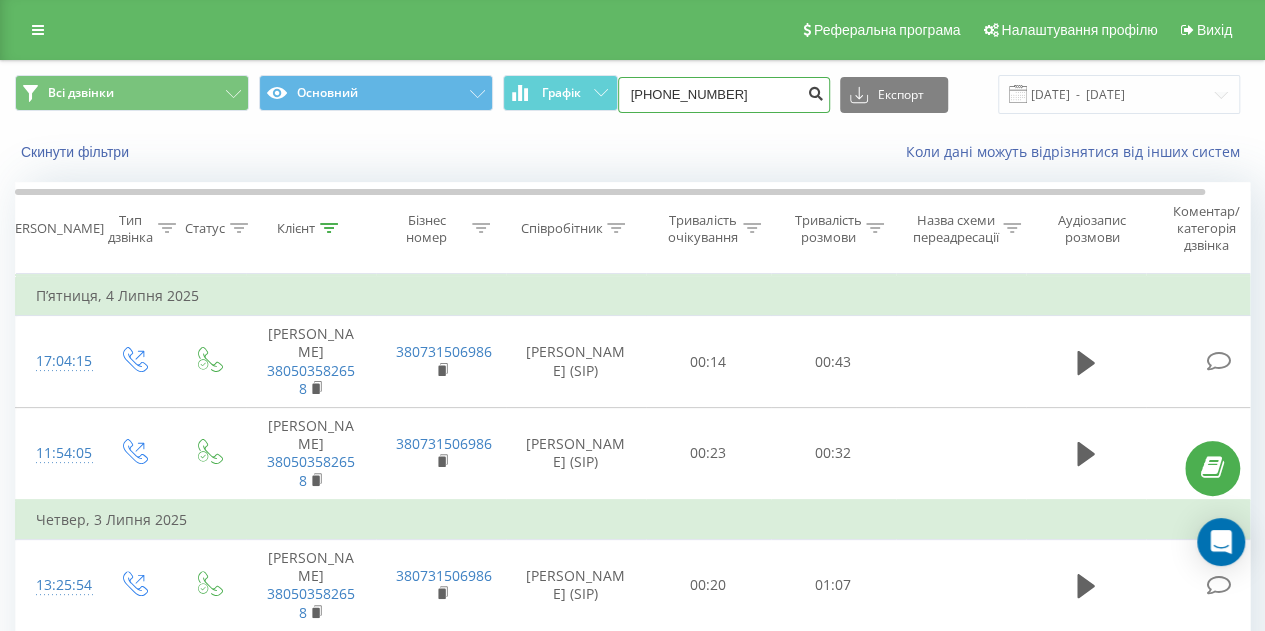 type on "[PHONE_NUMBER]" 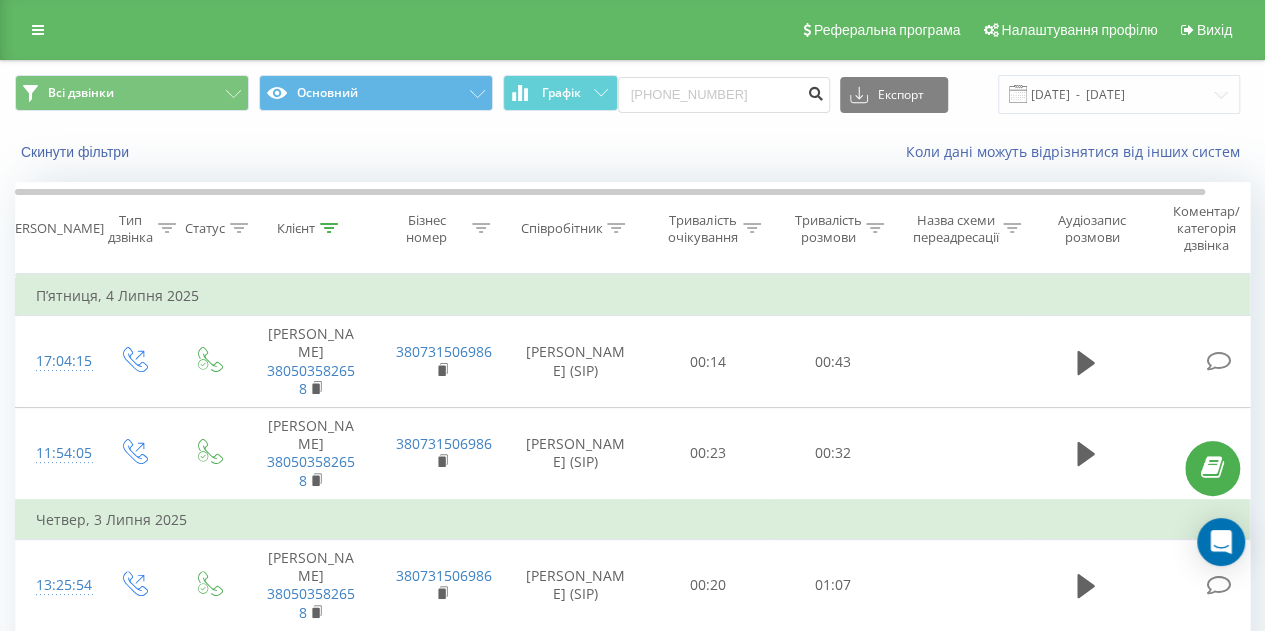 click at bounding box center (816, 95) 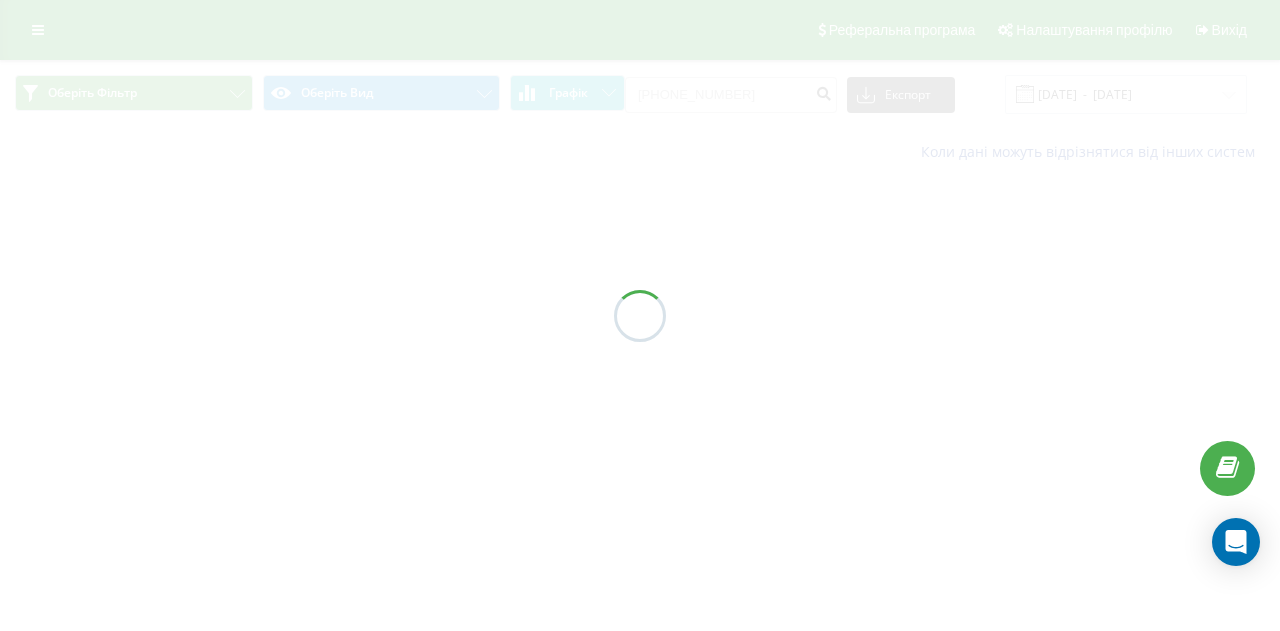 scroll, scrollTop: 0, scrollLeft: 0, axis: both 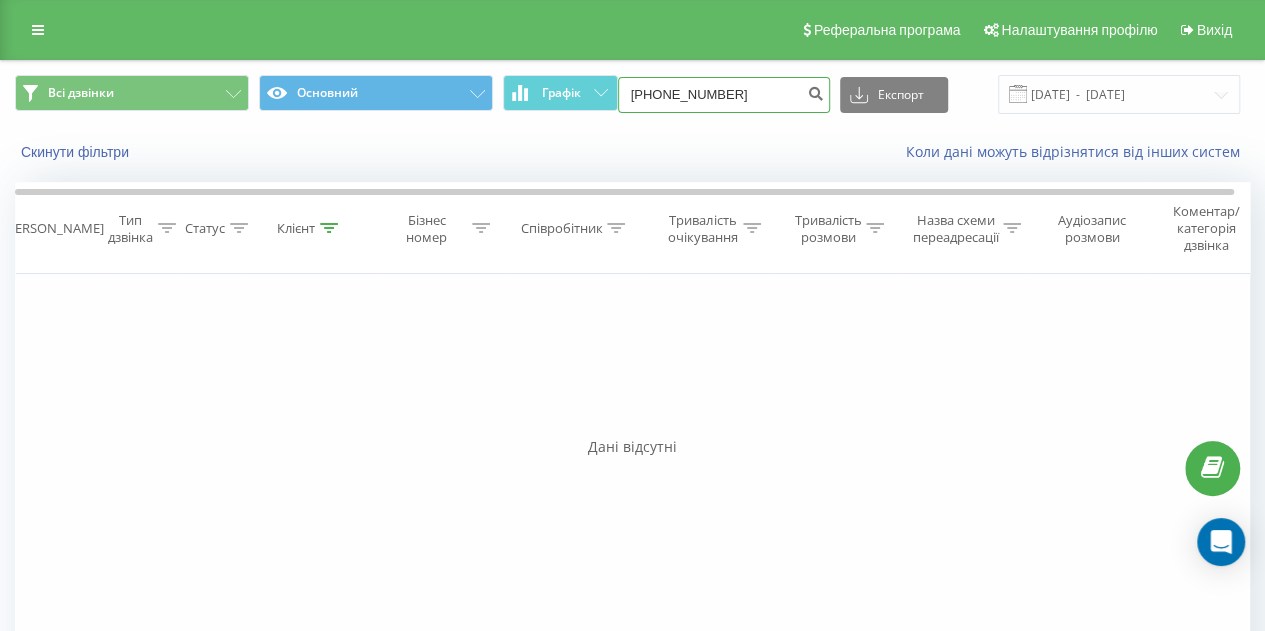 click on "[PHONE_NUMBER]" at bounding box center [724, 95] 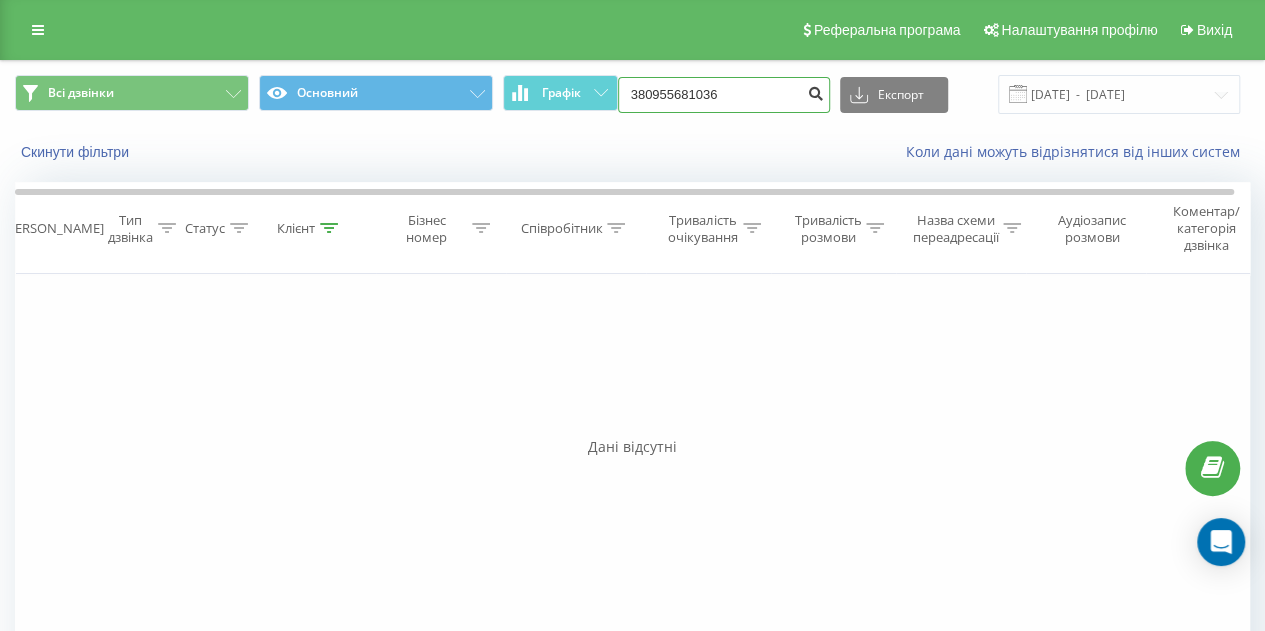 type on "380955681036" 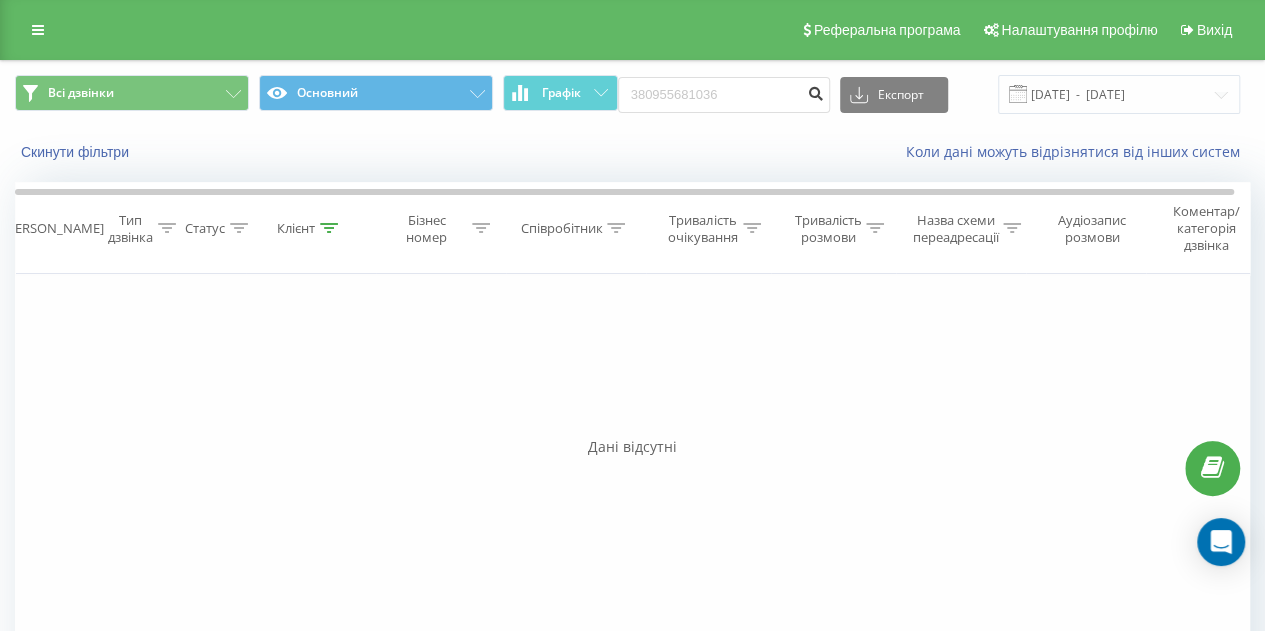 click at bounding box center (816, 91) 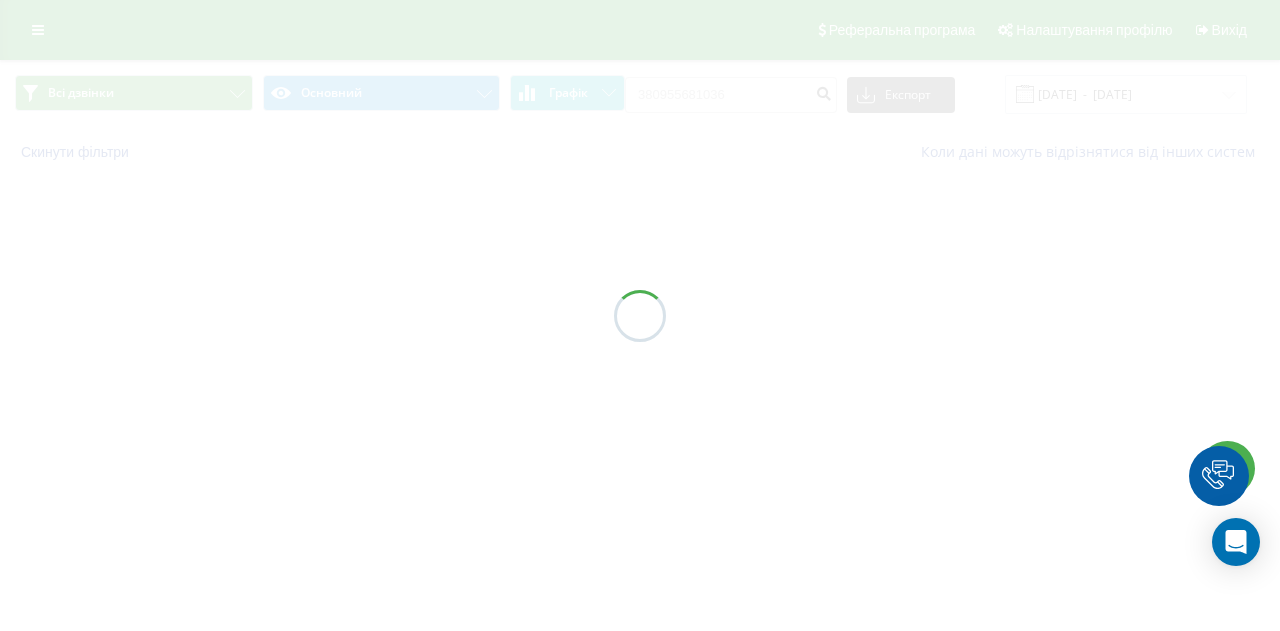 scroll, scrollTop: 0, scrollLeft: 0, axis: both 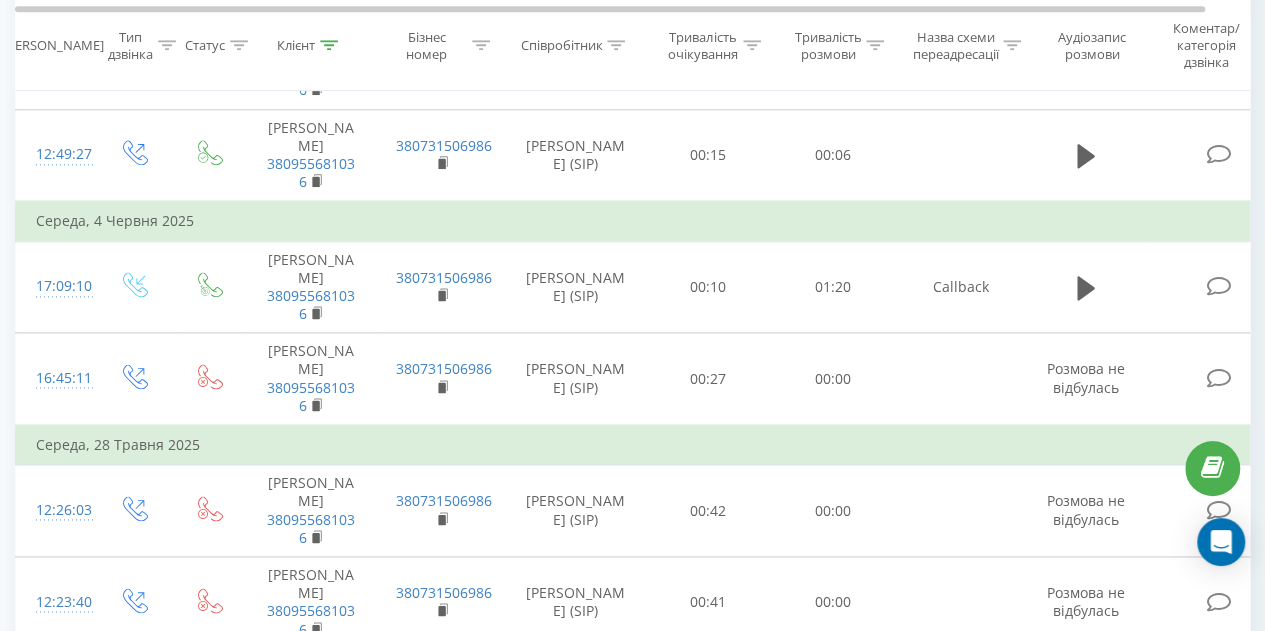 click 